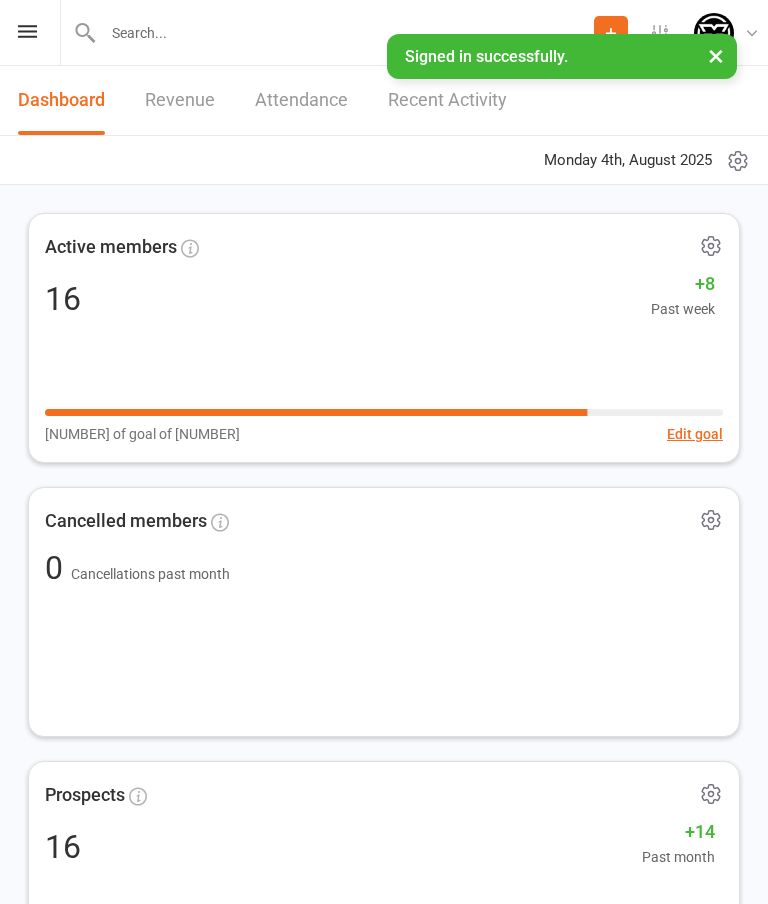 click on "Prospect
Member
Non-attending contact
Class / event
Appointment
Grading event
Task
Membership plan
Bulk message
Add
Settings Membership Plans Event Templates Appointment Types Mobile App  Website Image Library Customize Contacts Bulk Imports Access Control Users Account Profile Clubworx API Modern Musashi Modern Musashi Brazilian Jiu Jitsu My profile My subscription Help Terms & conditions  Privacy policy  Sign out" at bounding box center (384, 33) 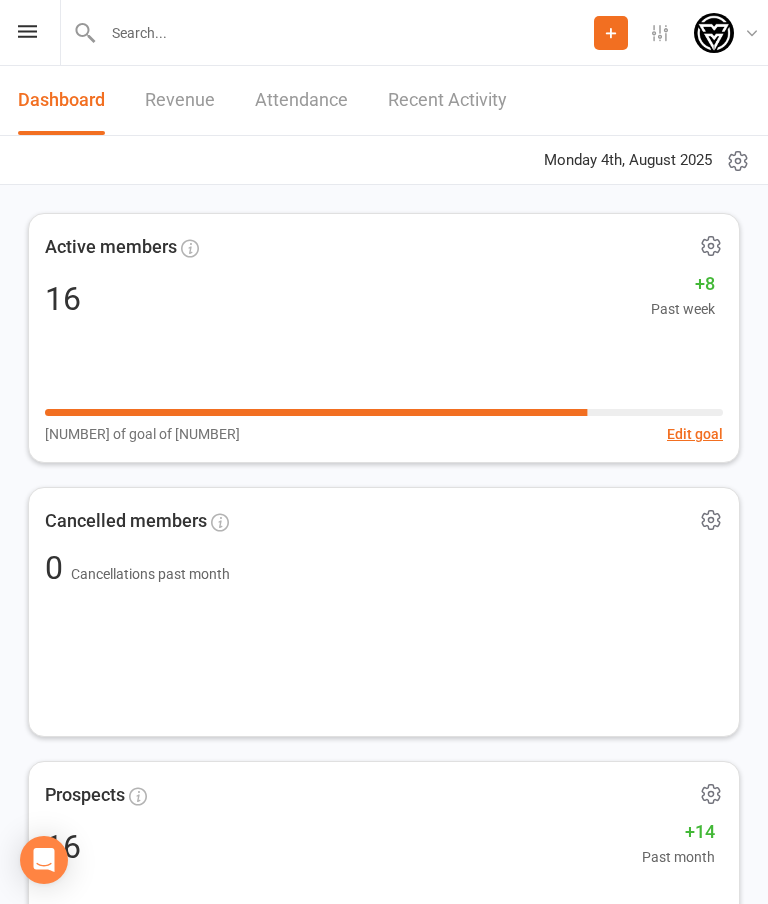 click on "Prospect
Member
Non-attending contact
Class / event
Appointment
Grading event
Task
Membership plan
Bulk message
Add
Settings Membership Plans Event Templates Appointment Types Mobile App  Website Image Library Customize Contacts Bulk Imports Access Control Users Account Profile Clubworx API Modern Musashi Modern Musashi Brazilian Jiu Jitsu My profile My subscription Help Terms & conditions  Privacy policy  Sign out" at bounding box center (384, 33) 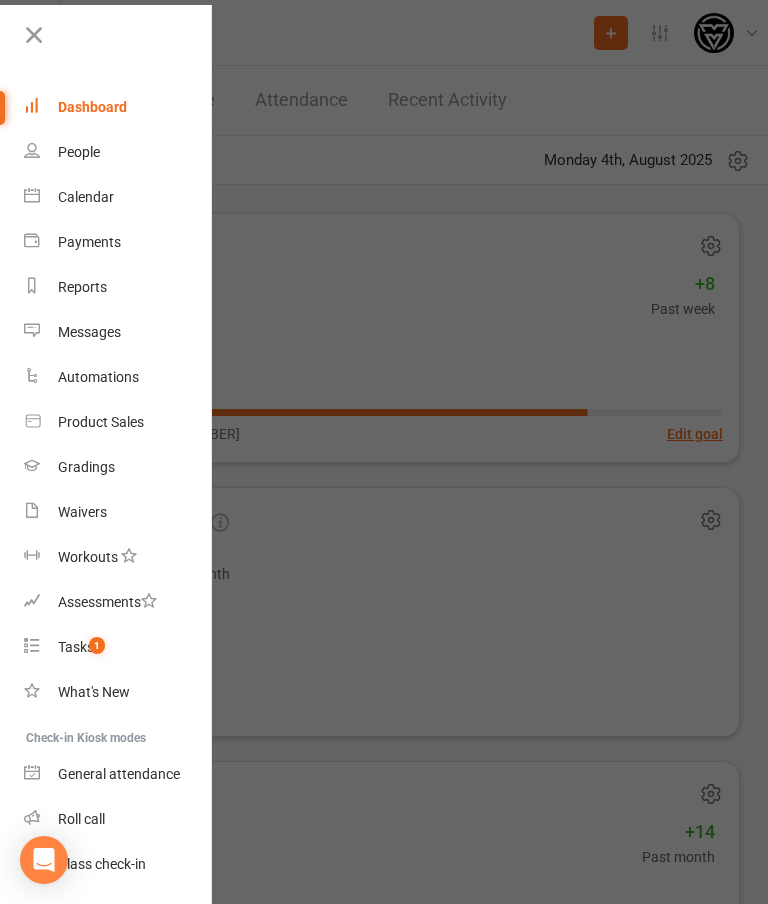 click on "Class check-in" at bounding box center [102, 864] 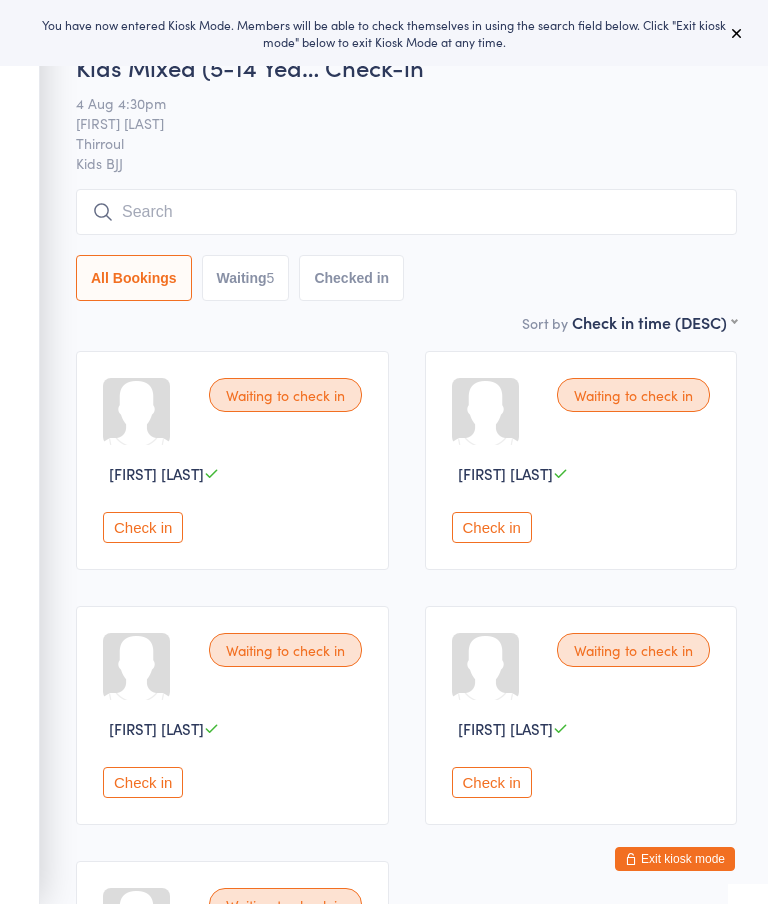 scroll, scrollTop: 0, scrollLeft: 0, axis: both 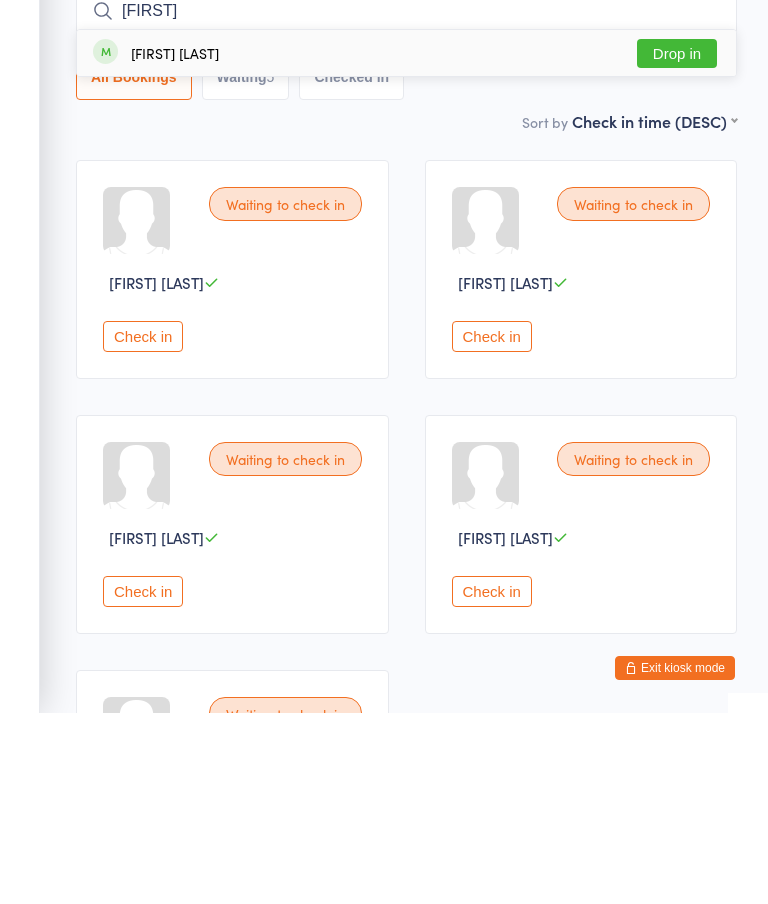 type on "Zoe" 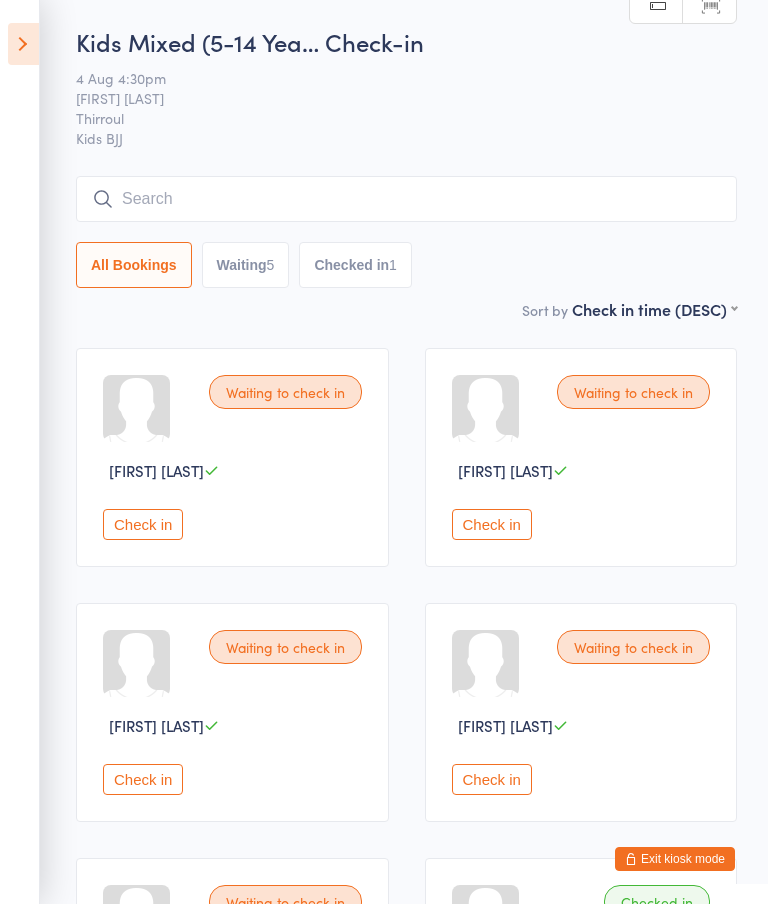 scroll, scrollTop: 0, scrollLeft: 0, axis: both 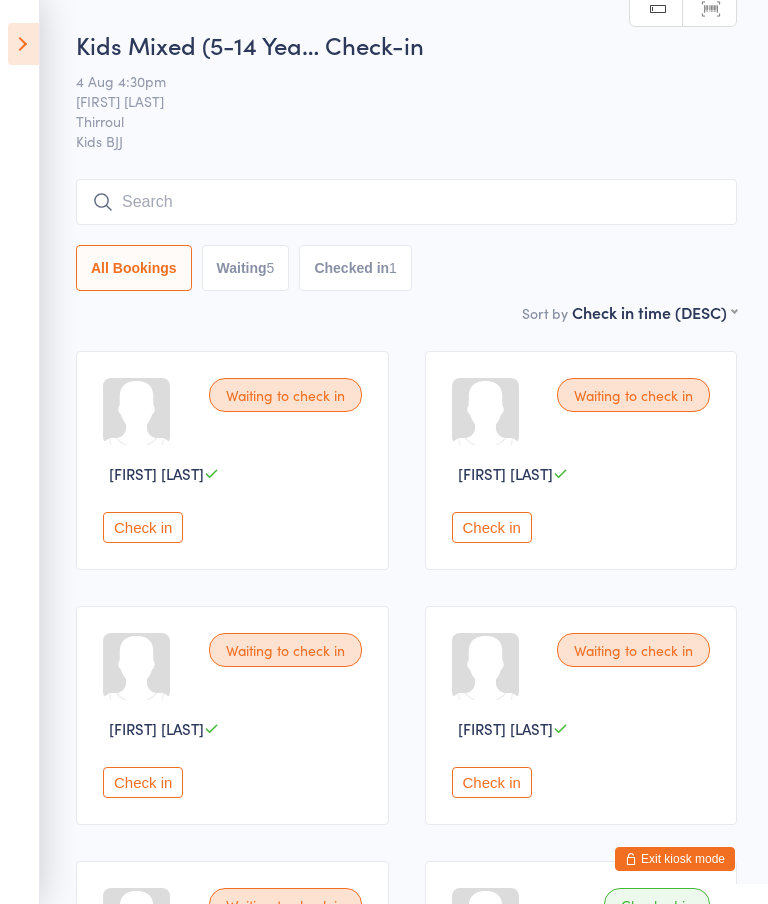 click at bounding box center (406, 202) 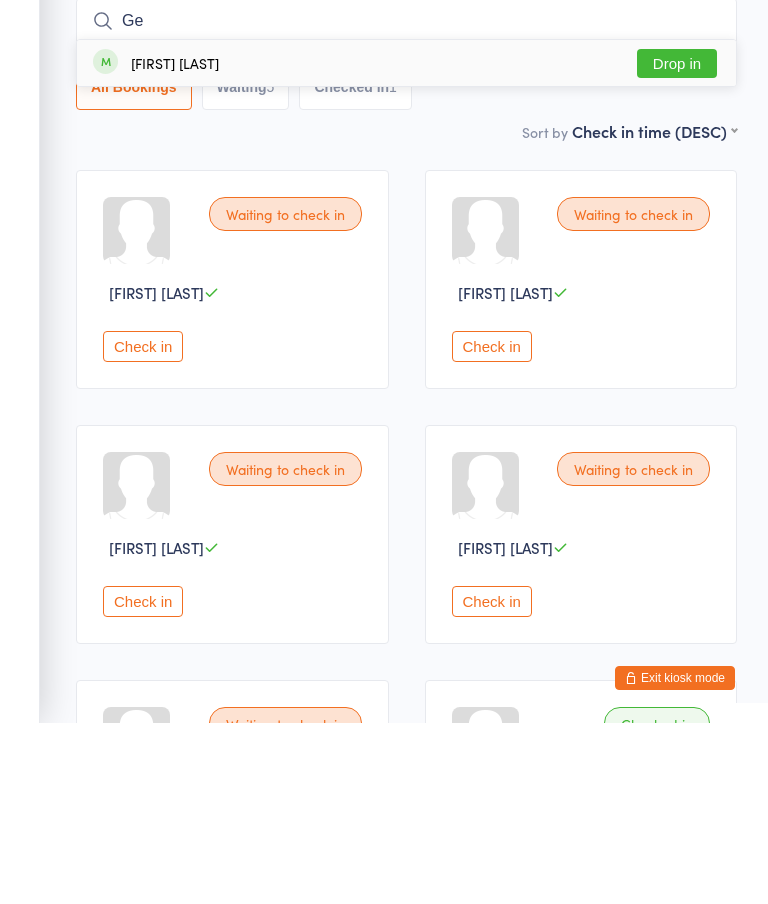 type on "Ge" 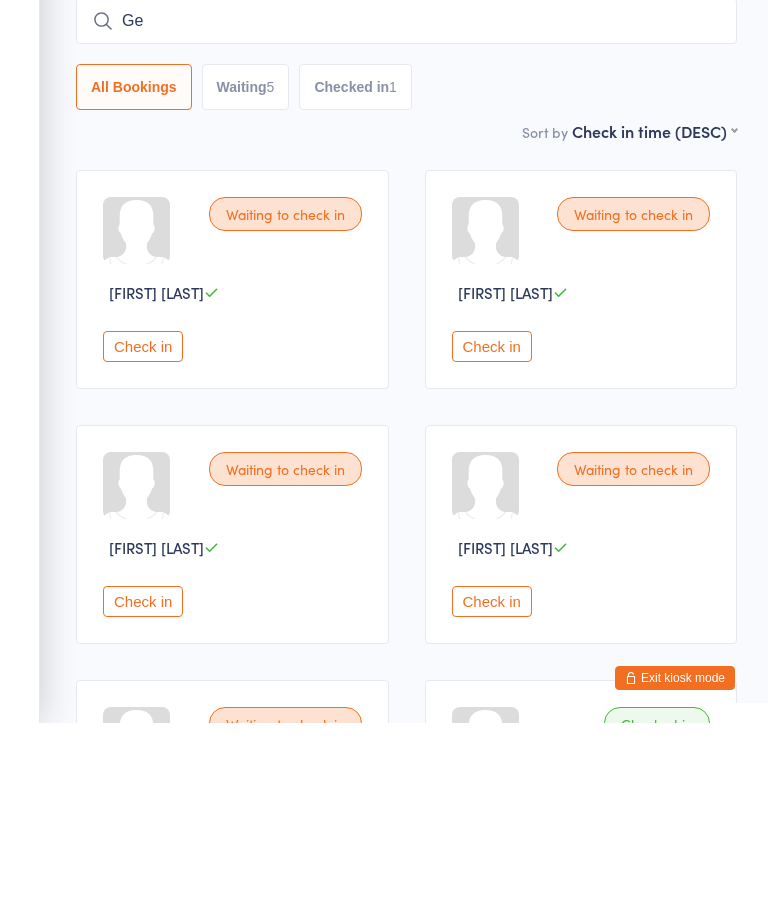 type 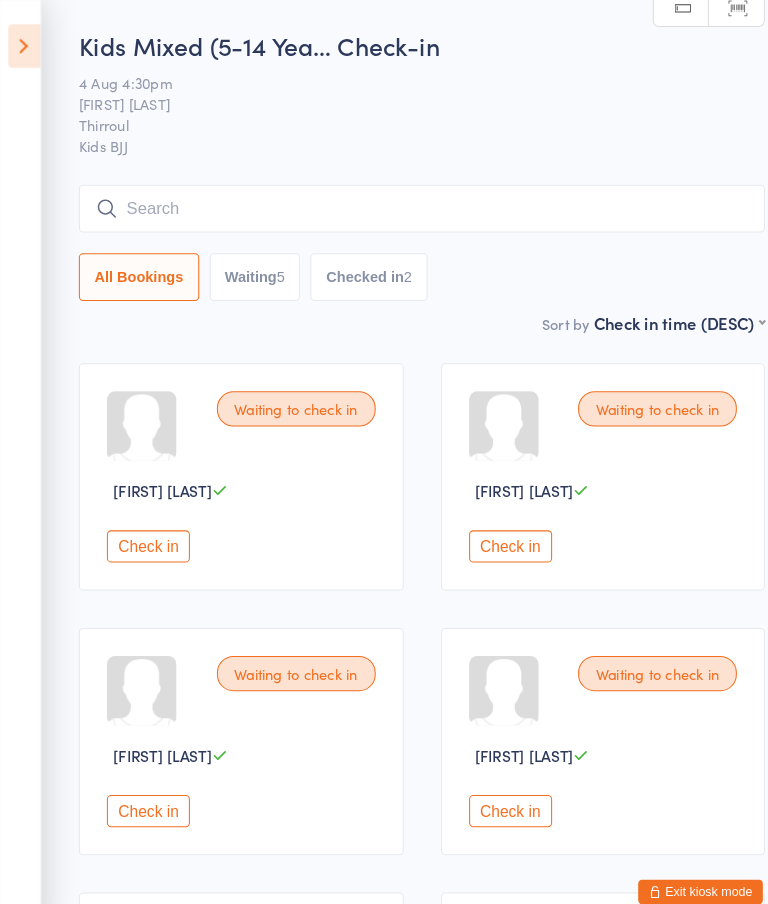 scroll, scrollTop: 0, scrollLeft: 0, axis: both 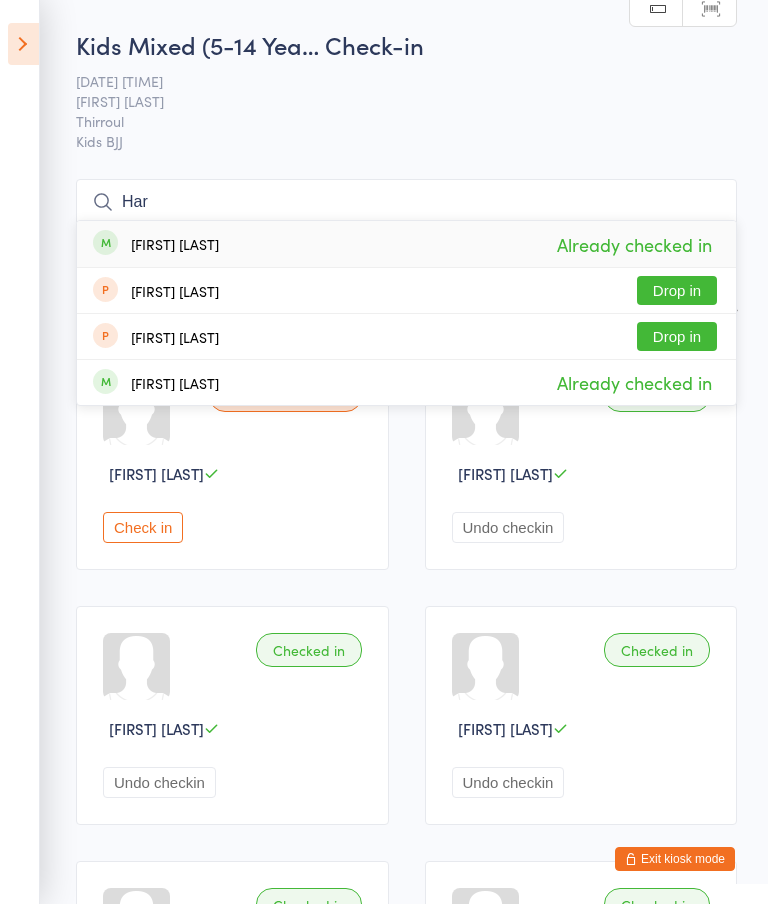 click on "Kids BJJ" at bounding box center (406, 141) 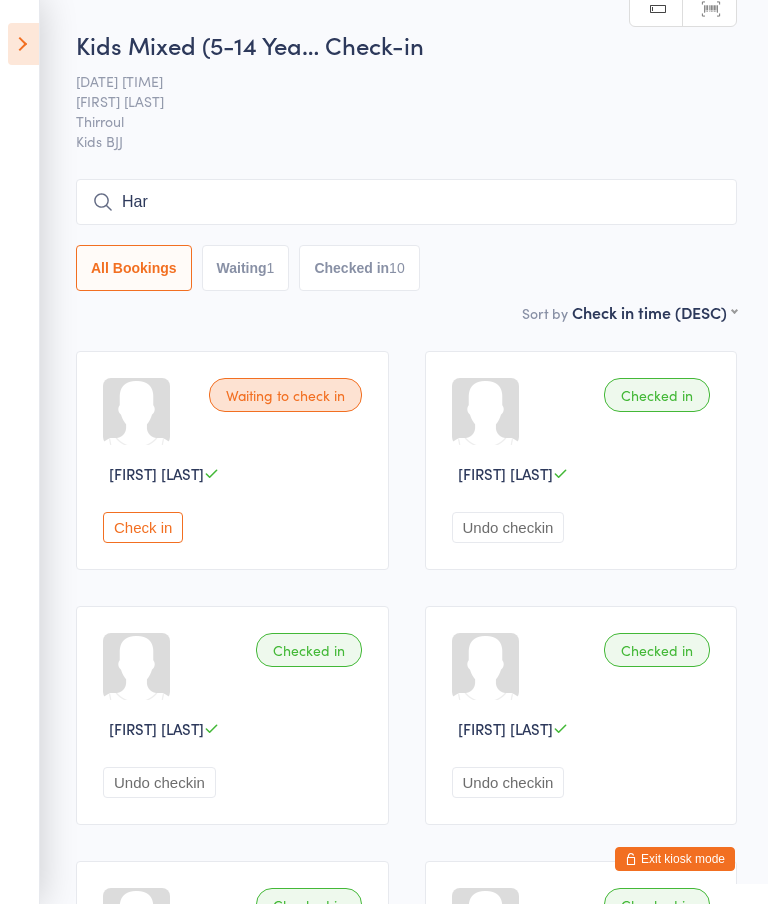 click at bounding box center [23, 44] 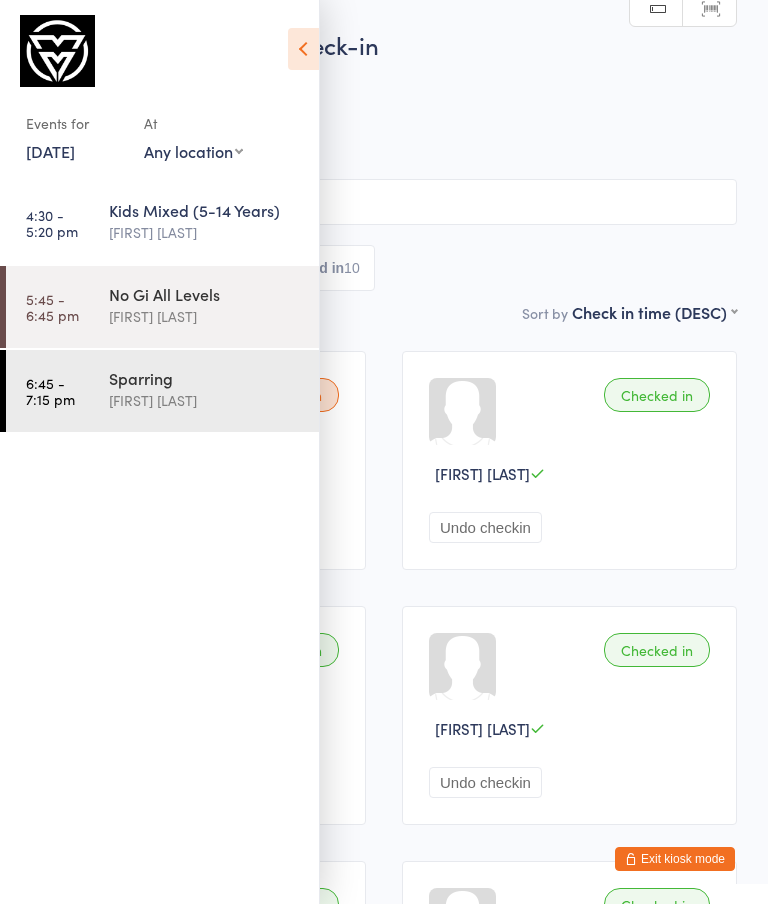 click at bounding box center [303, 49] 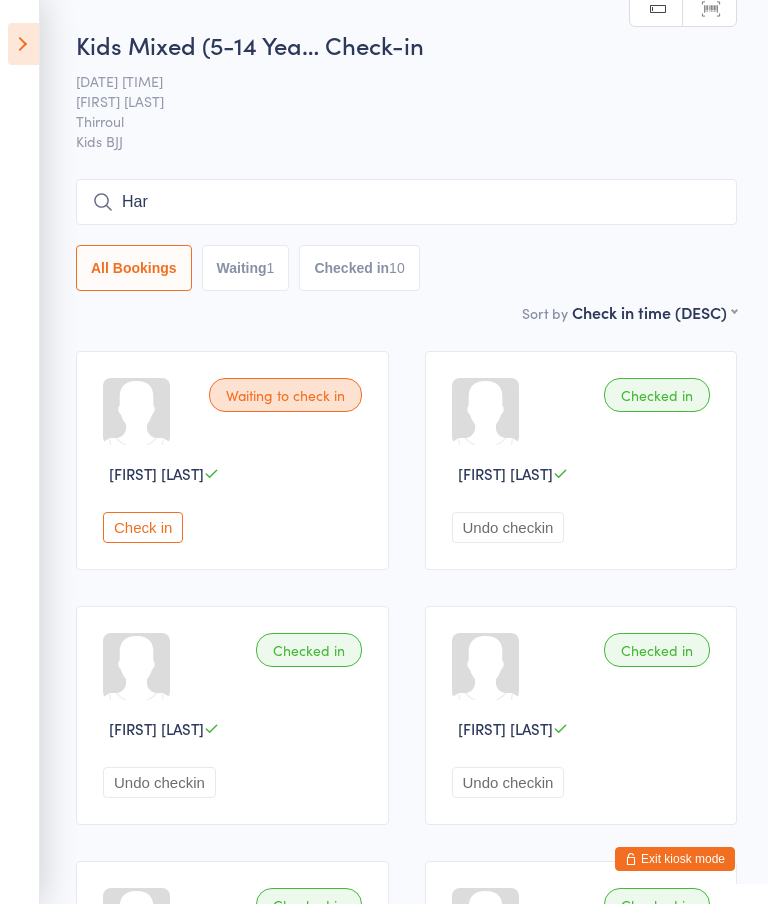 click on "Kids Mixed (5-14 Yea… Check-in 30 Jul 4:30pm  Alan James  Thirroul  Kids BJJ  Manual search Scanner input Har All Bookings Waiting  1 Checked in  10 Sort by   Check in time (DESC) First name (ASC) First name (DESC) Last name (ASC) Last name (DESC) Check in time (ASC) Check in time (DESC) Rank (ASC) Rank (DESC) Waiting to check in Liz Dunworth    Check in Checked in Hamza Hafza    Undo checkin Checked in Martin Parmenter    Undo checkin Checked in Benjamin Tweedie    Undo checkin Checked in William Starling  Kids BJJ  Kids BJJ   /  Grey Belt – Last Grading Jul 23, 2025   Undo checkin Checked in Andrew Griffin    Undo checkin Checked in Grace Griffin    Undo checkin Checked in Harvey Silvester  Kids BJJ  Kids BJJ   /  Grey White Belt 3 Stripe – Last Grading Jul 23, 2025   Undo checkin Checked in Audrey Griffin    Undo checkin Checked in Taj Whiticker    Undo checkin Checked in Koa Whiticker    Undo checkin" at bounding box center (384, 983) 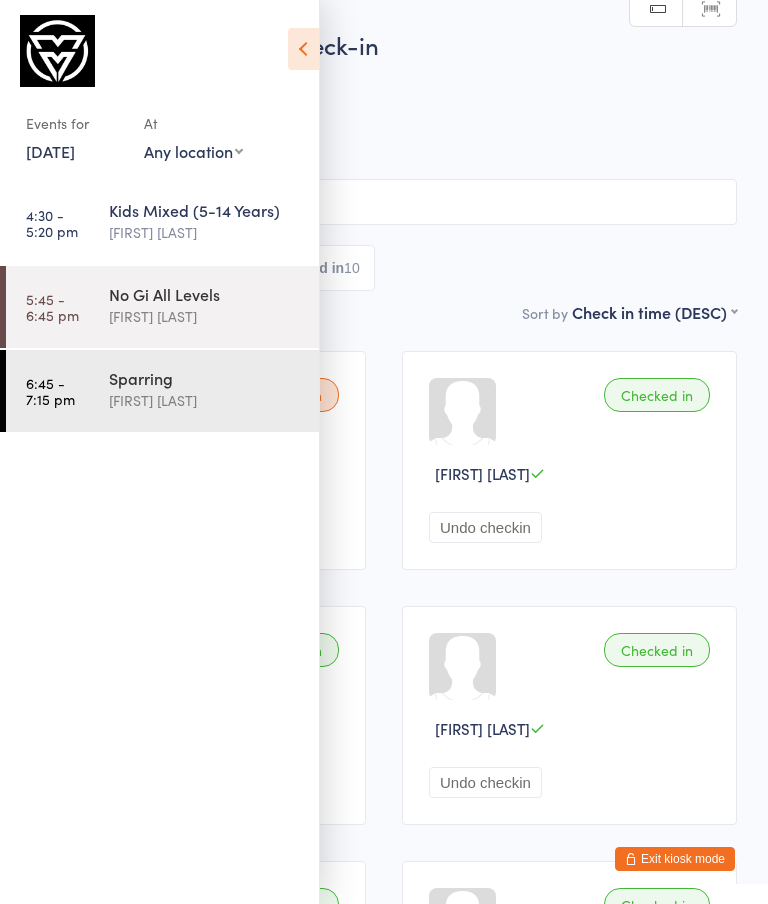 click at bounding box center (303, 49) 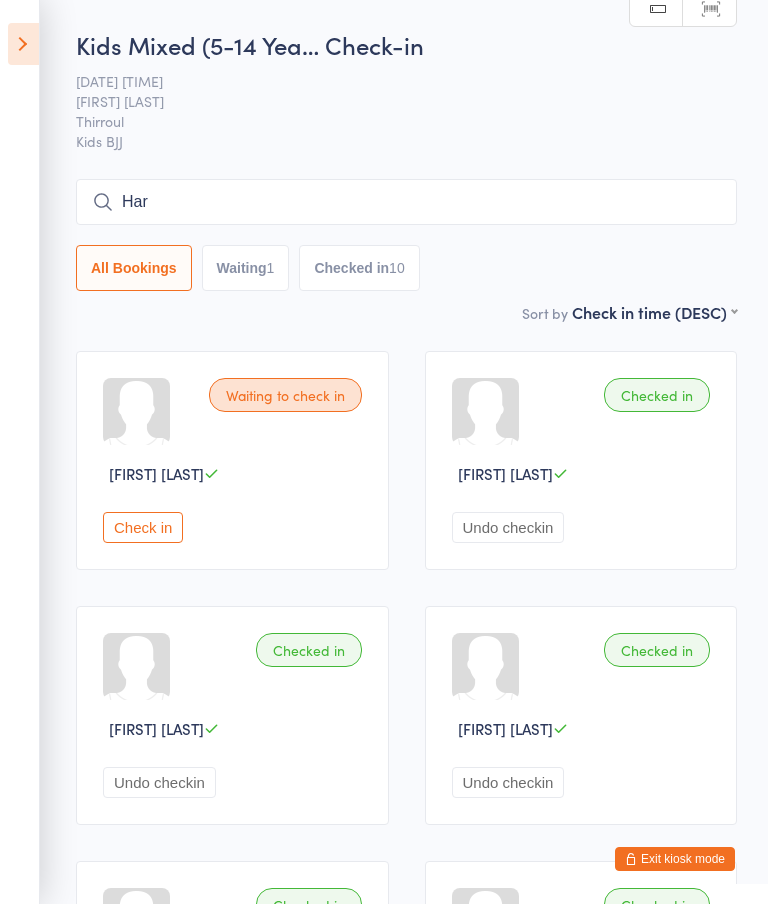 click on "Har" at bounding box center (406, 202) 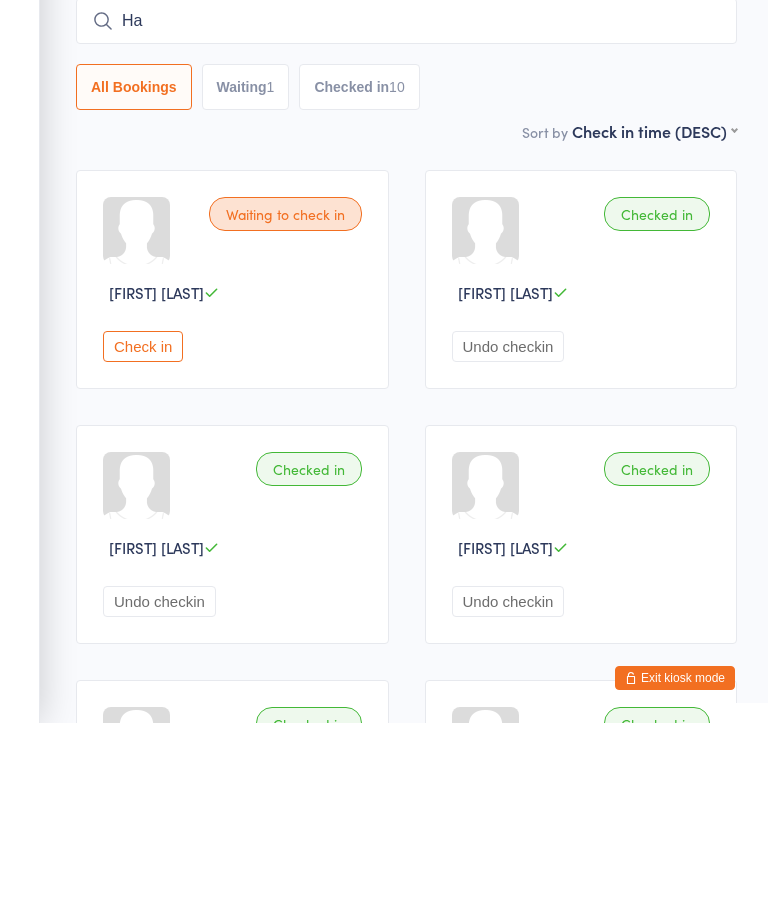 type on "H" 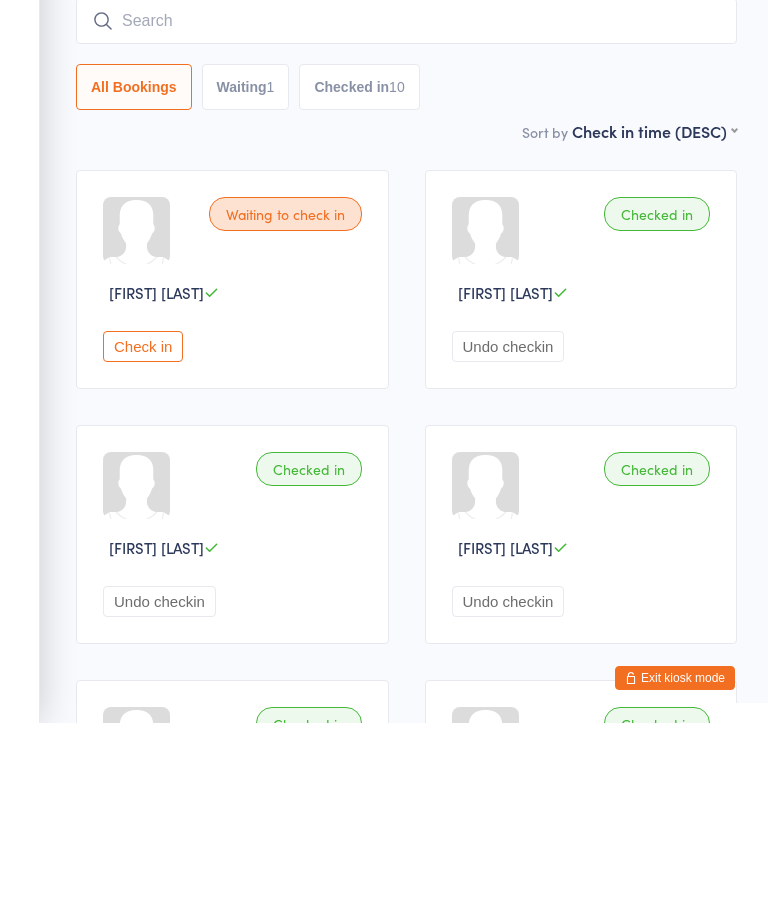 type 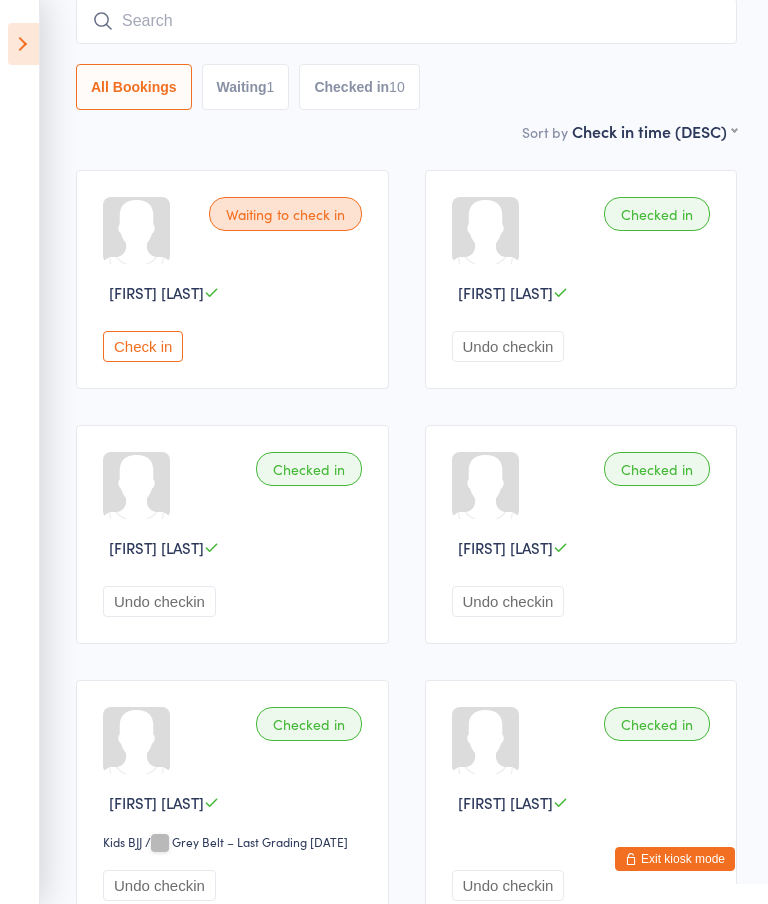 click on "Kids Mixed (5-14 Yea… Check-in 30 Jul 4:30pm  Alan James  Thirroul  Kids BJJ  Manual search Scanner input All Bookings Waiting  1 Checked in  10 Sort by   Check in time (DESC) First name (ASC) First name (DESC) Last name (ASC) Last name (DESC) Check in time (ASC) Check in time (DESC) Rank (ASC) Rank (DESC) Waiting to check in Liz Dunworth    Check in Checked in Hamza Hafza    Undo checkin Checked in Martin Parmenter    Undo checkin Checked in Benjamin Tweedie    Undo checkin Checked in William Starling  Kids BJJ  Kids BJJ   /  Grey Belt – Last Grading Jul 23, 2025   Undo checkin Checked in Andrew Griffin    Undo checkin Checked in Grace Griffin    Undo checkin Checked in Harvey Silvester  Kids BJJ  Kids BJJ   /  Grey White Belt 3 Stripe – Last Grading Jul 23, 2025   Undo checkin Checked in Audrey Griffin    Undo checkin Checked in Taj Whiticker    Undo checkin Checked in Koa Whiticker    Undo checkin" at bounding box center [384, 802] 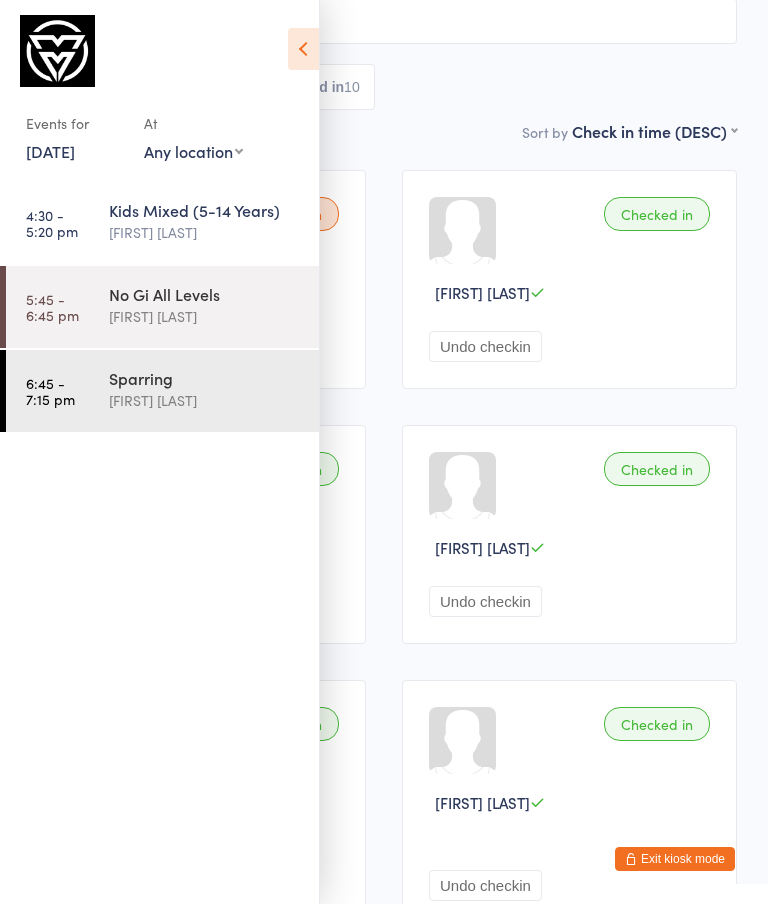 click on "30 Jul, 2025" at bounding box center (50, 151) 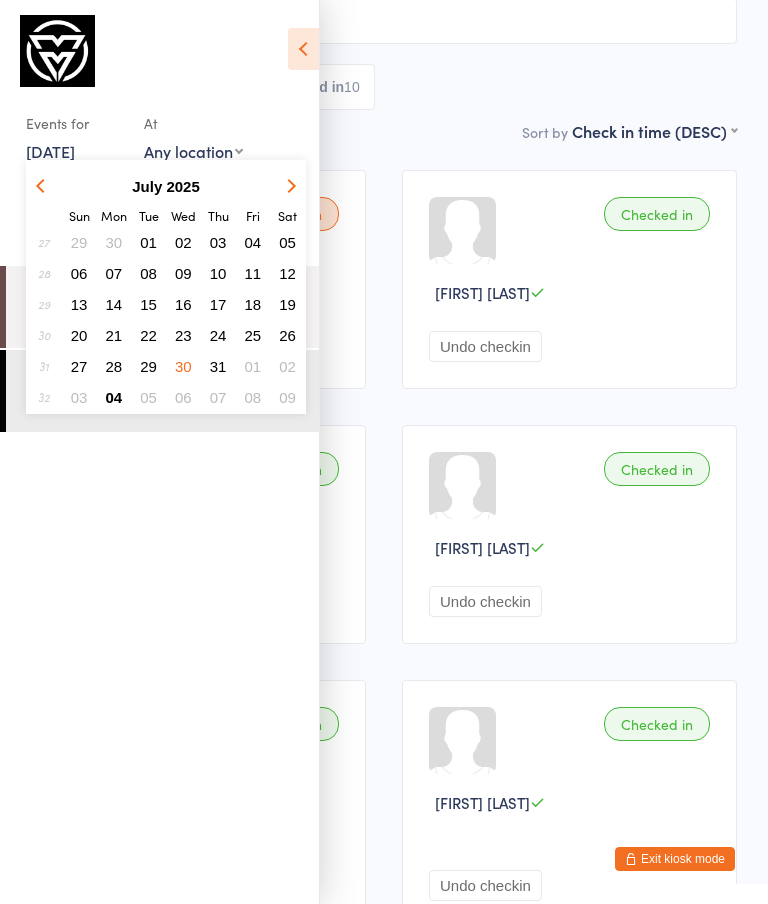 click at bounding box center (303, 49) 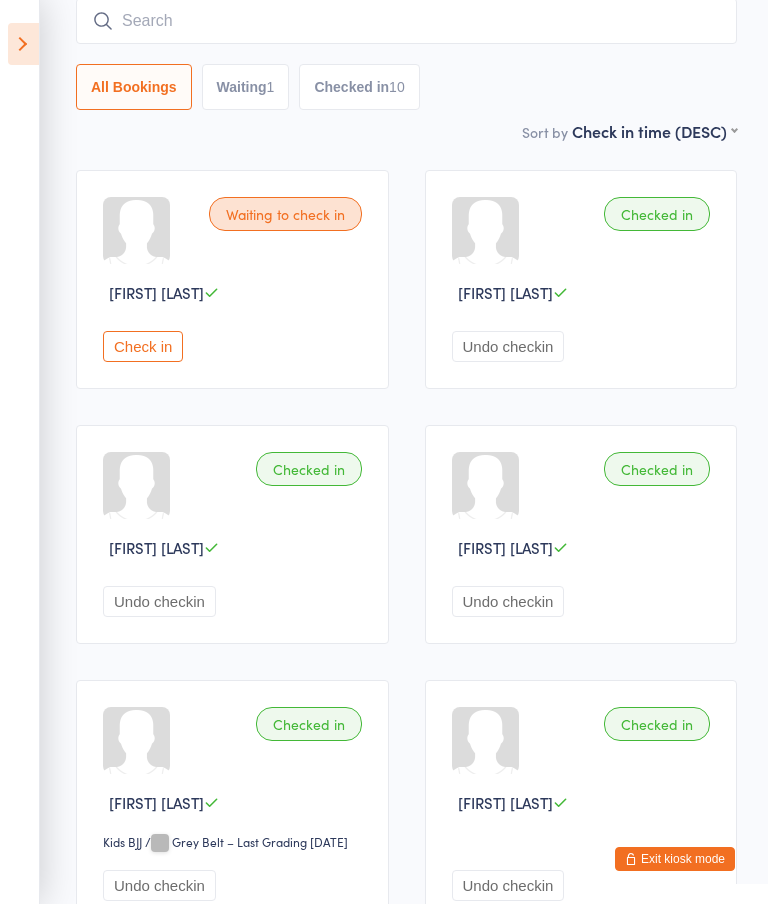 scroll, scrollTop: 0, scrollLeft: 0, axis: both 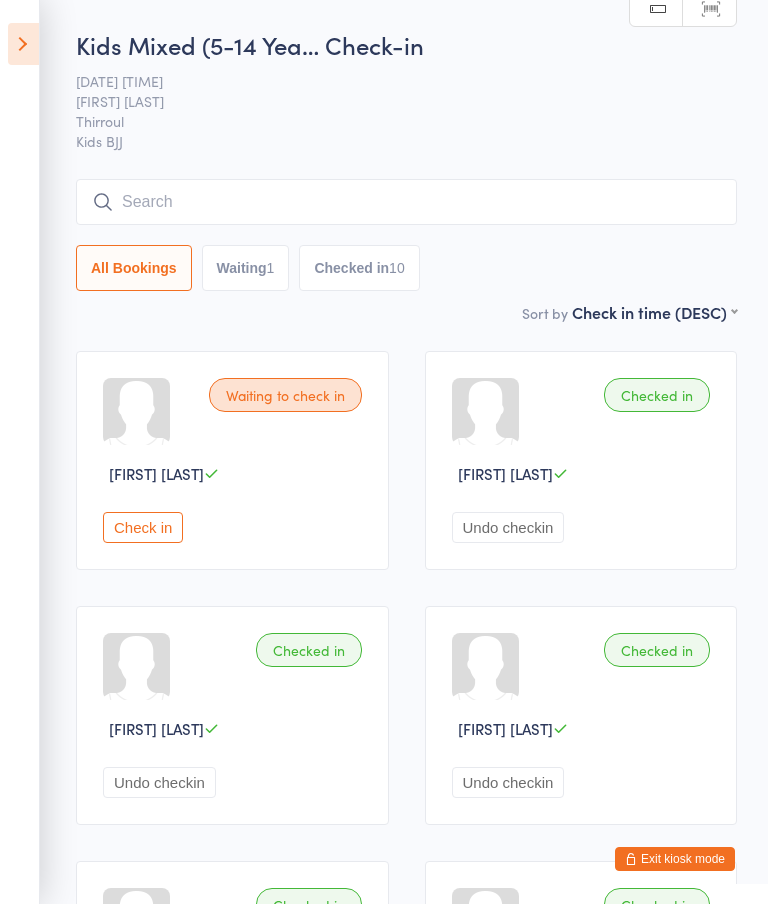 click on "Exit kiosk mode" at bounding box center [675, 859] 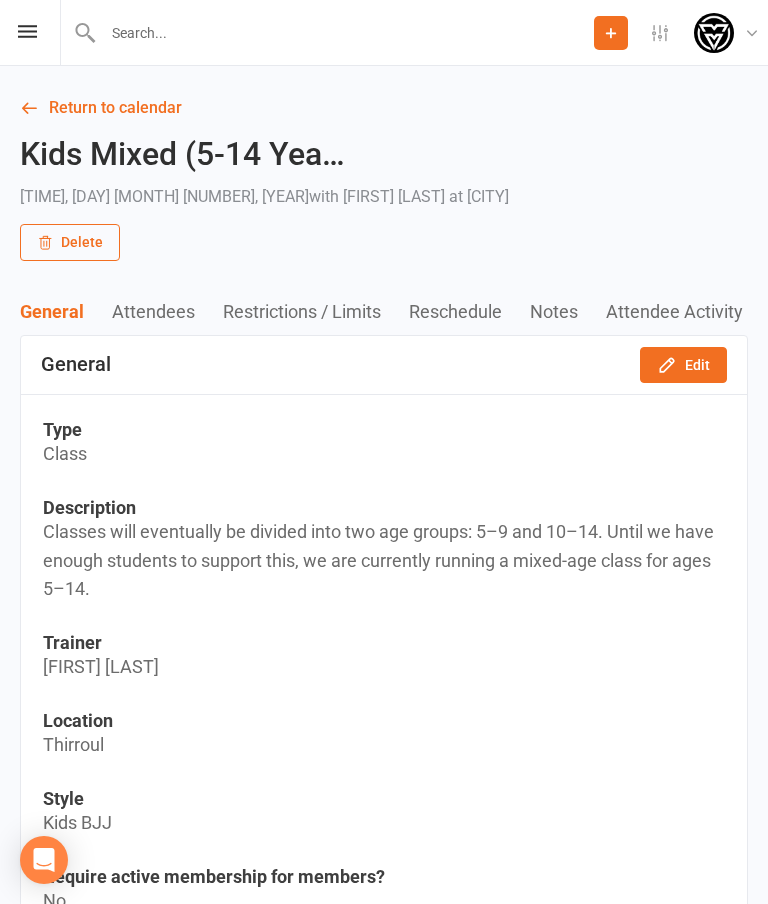 scroll, scrollTop: 0, scrollLeft: 0, axis: both 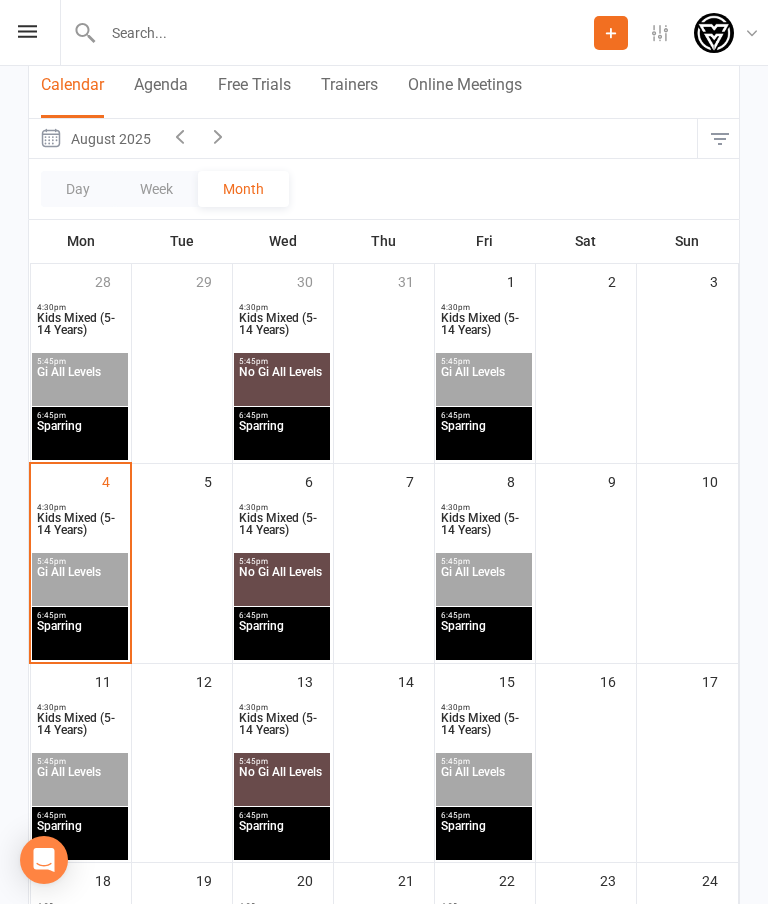click on "Kids Mixed (5-14 Years)" at bounding box center [80, 530] 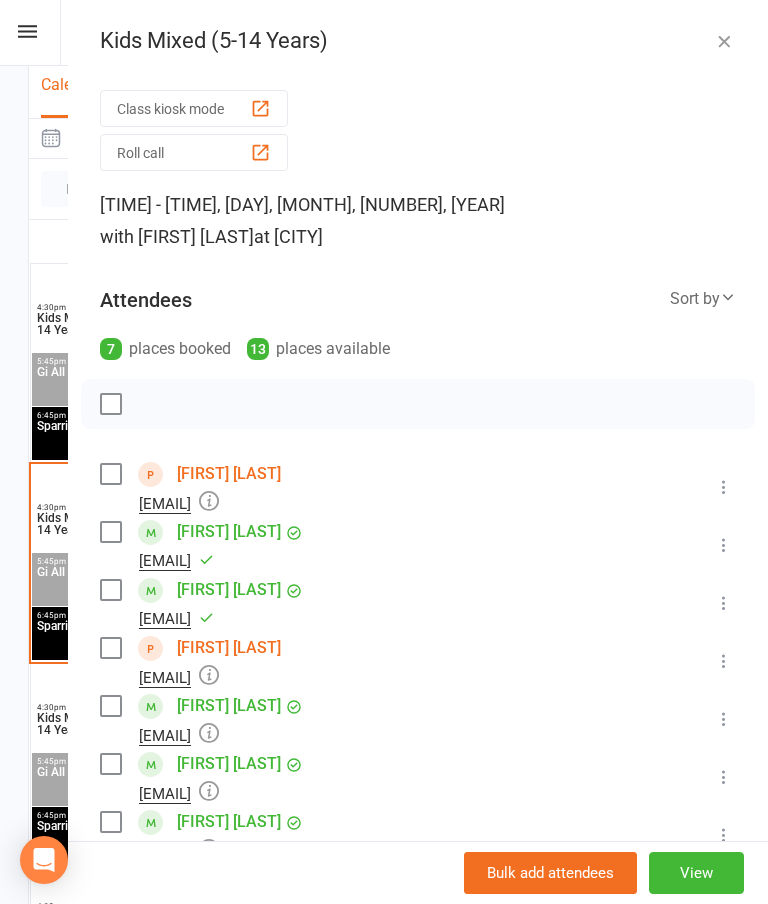 click on "Kids Mixed (5-14 Years)" at bounding box center [418, 41] 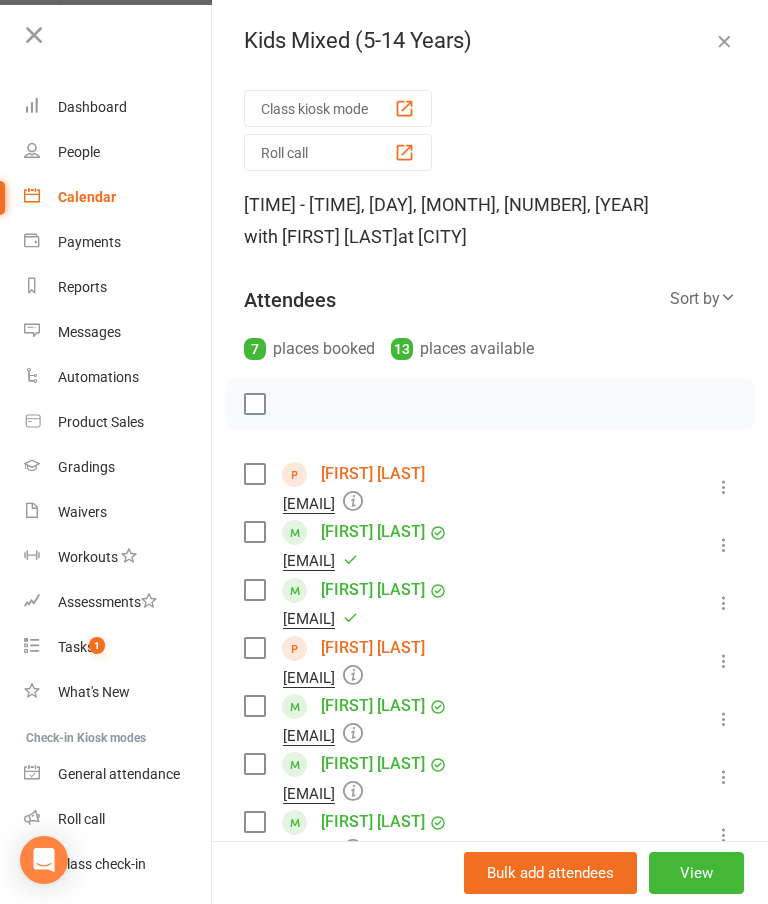 click at bounding box center (34, 35) 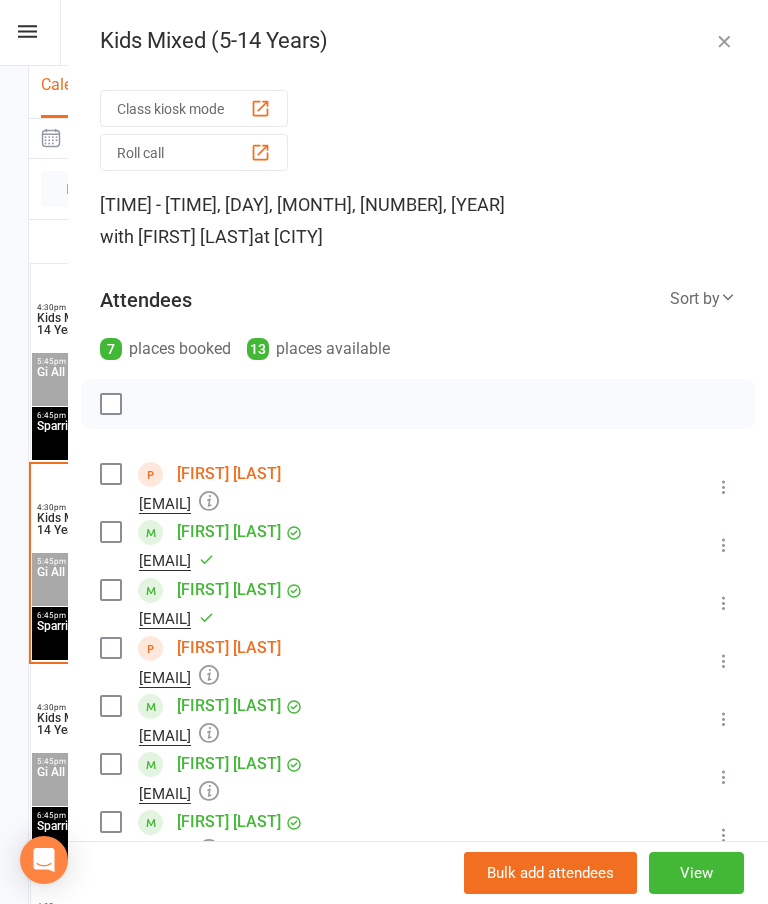 click at bounding box center [327, 32] 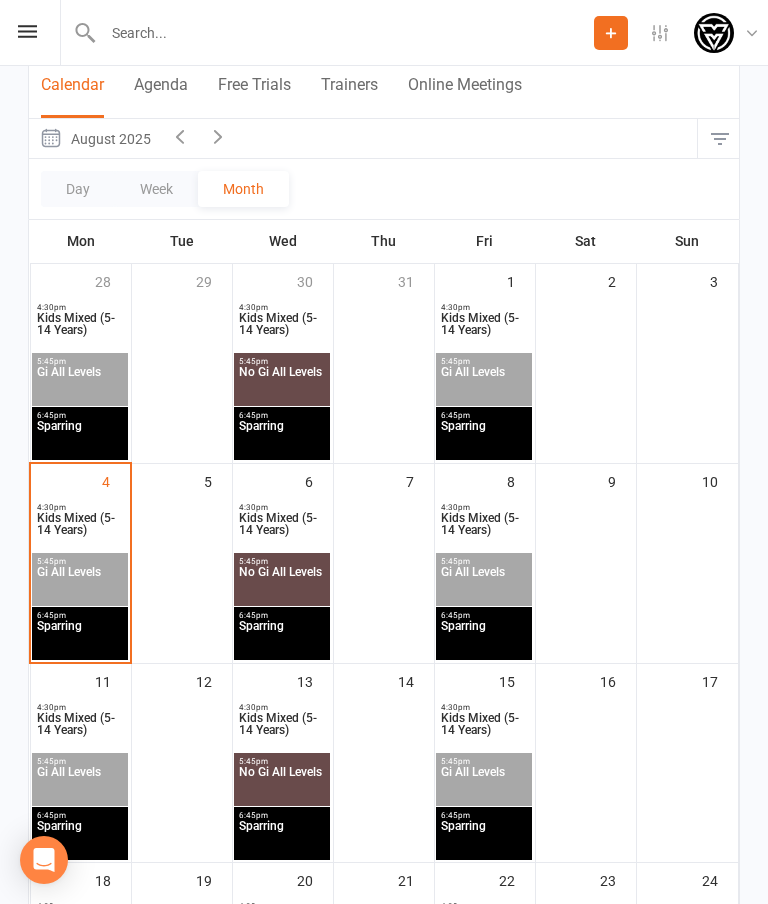 click on "Prospect
Member
Non-attending contact
Class / event
Appointment
Grading event
Task
Membership plan
Bulk message
Add
Settings Membership Plans Event Templates Appointment Types Mobile App  Website Image Library Customize Contacts Bulk Imports Access Control Users Account Profile Clubworx API Modern Musashi Modern Musashi Brazilian Jiu Jitsu My profile My subscription Help Terms & conditions  Privacy policy  Sign out" at bounding box center (384, 33) 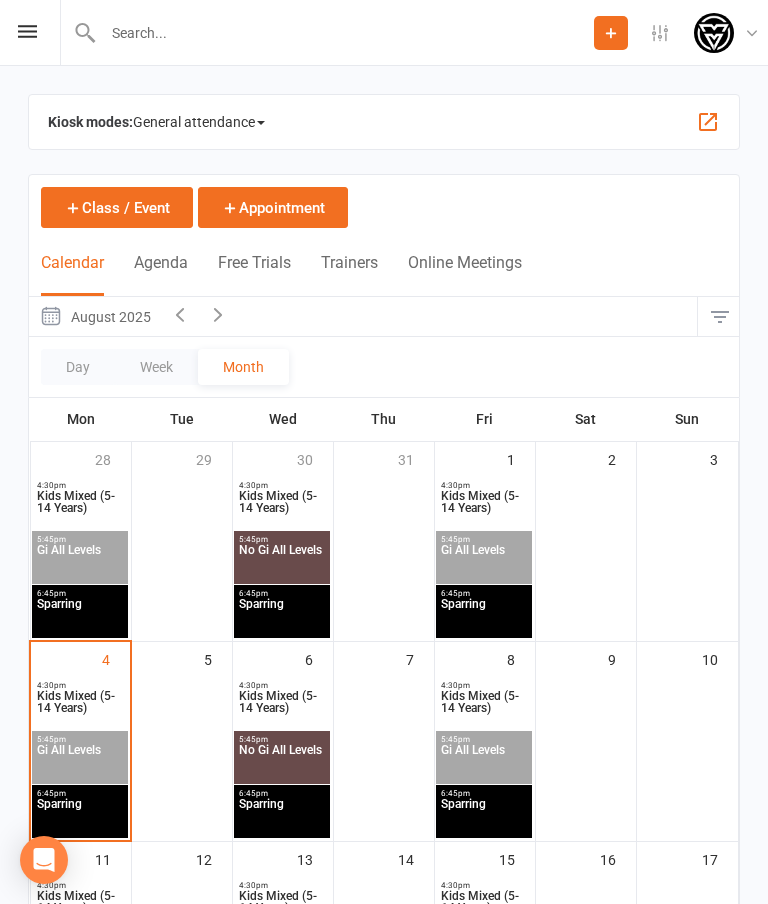 click at bounding box center (27, 31) 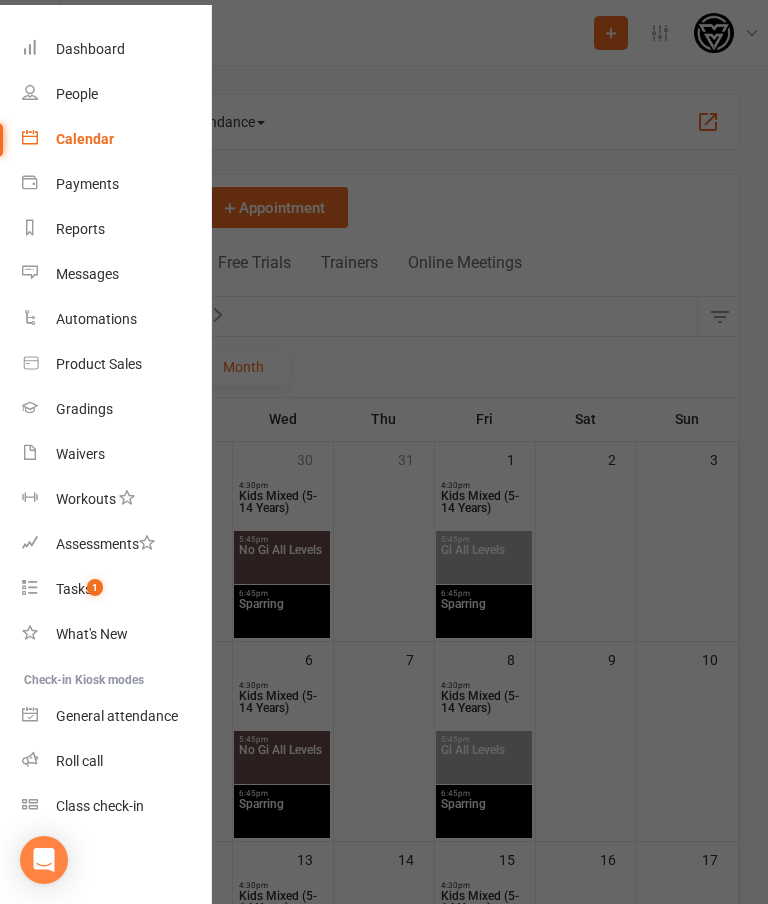 scroll, scrollTop: 58, scrollLeft: 2, axis: both 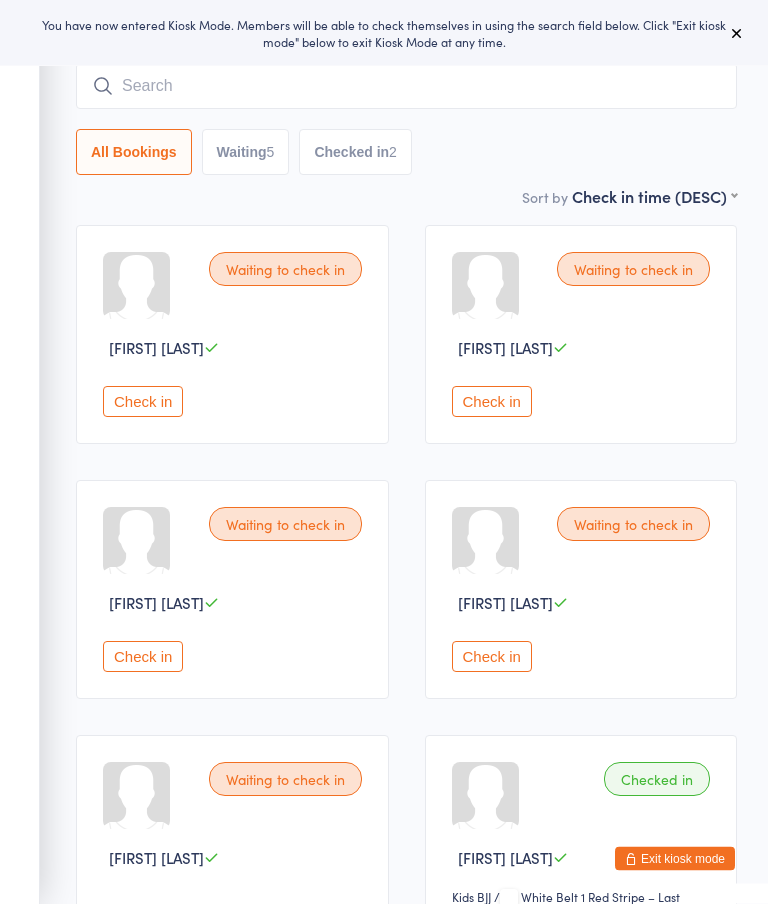 click on "Check in" at bounding box center [492, 402] 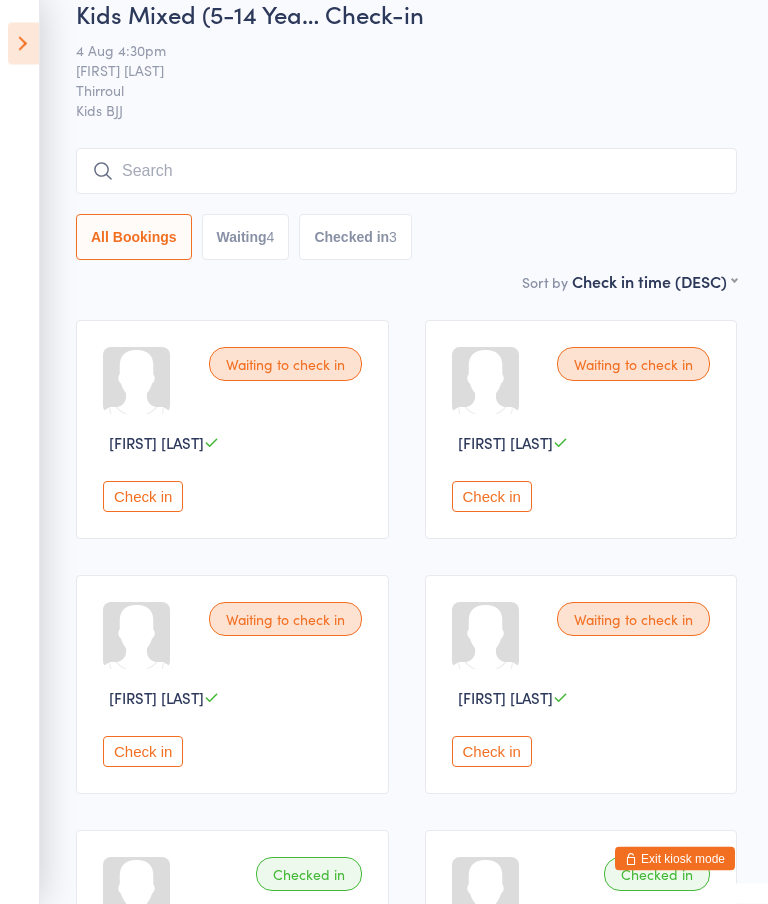 scroll, scrollTop: 0, scrollLeft: 0, axis: both 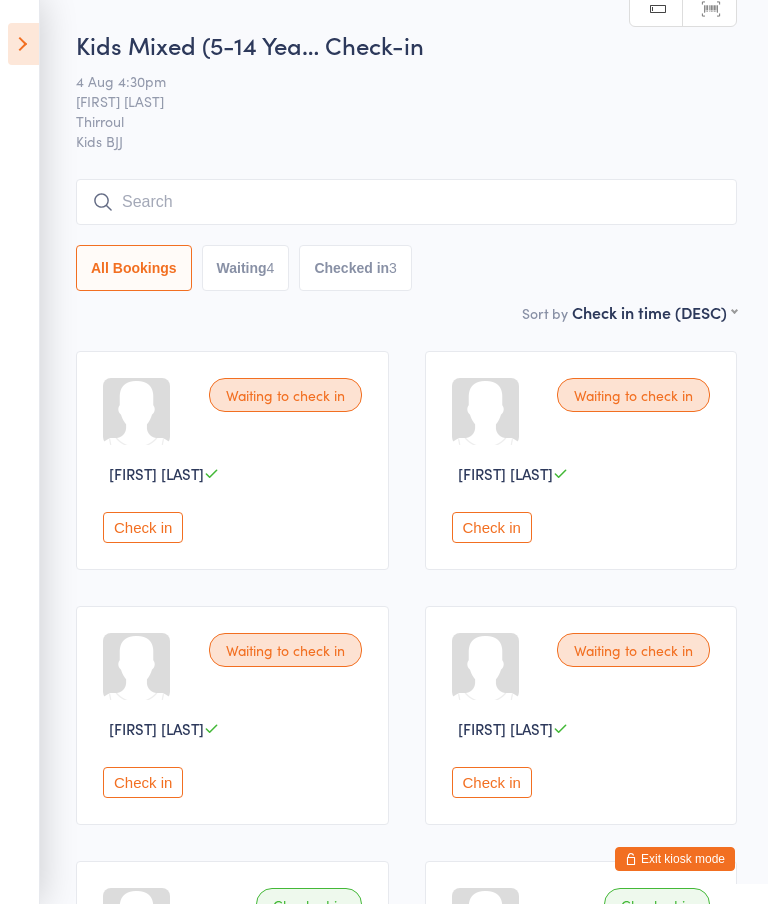 click at bounding box center [406, 202] 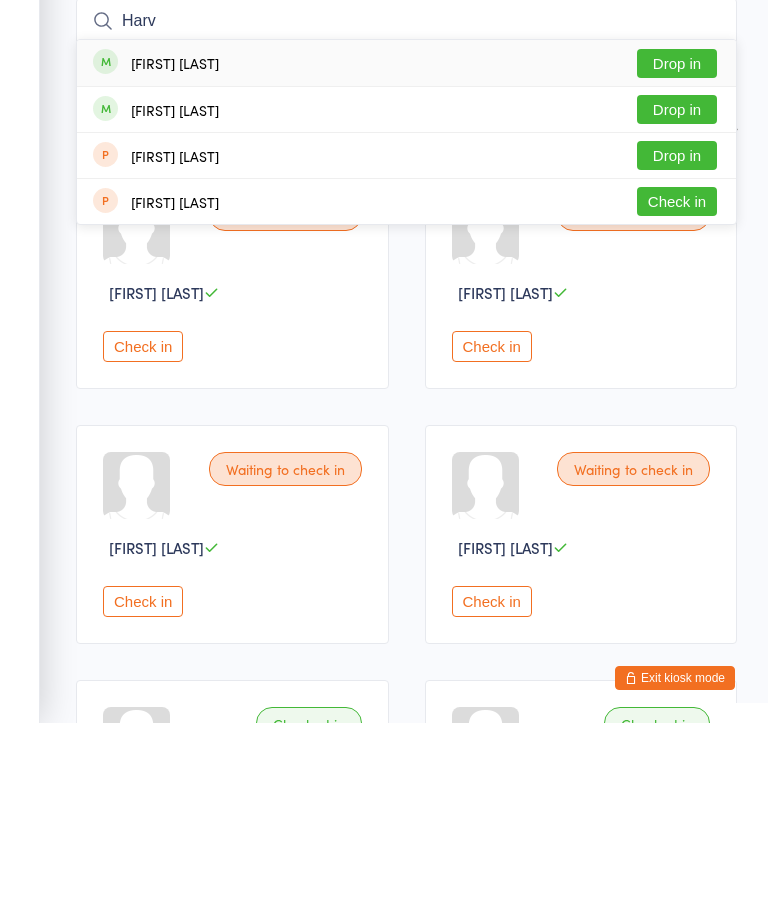 type on "Harv" 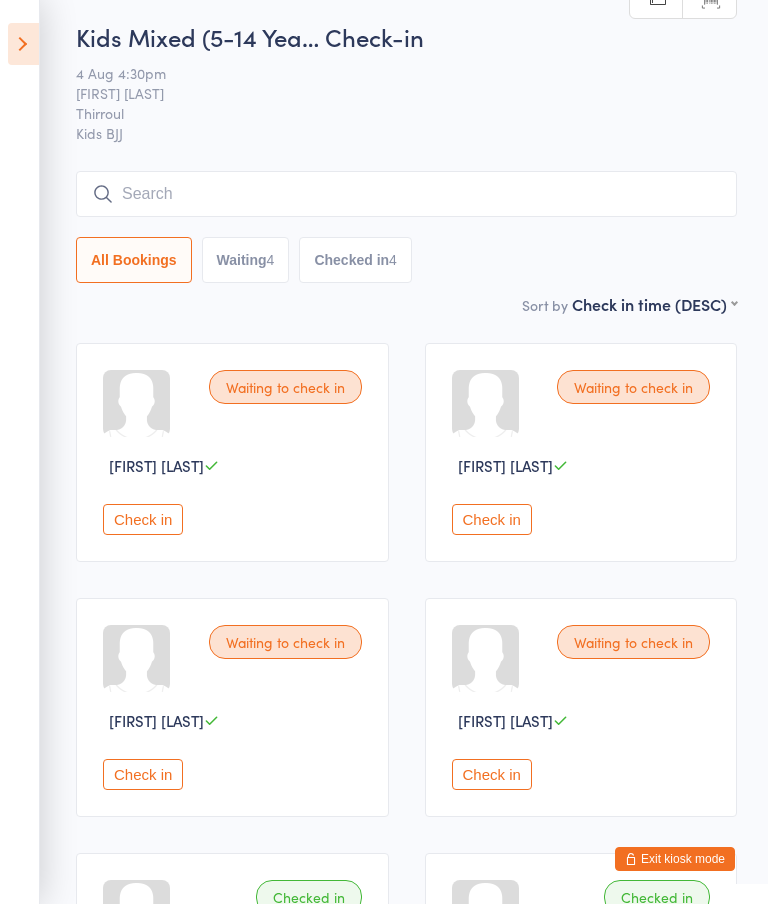 scroll, scrollTop: 0, scrollLeft: 0, axis: both 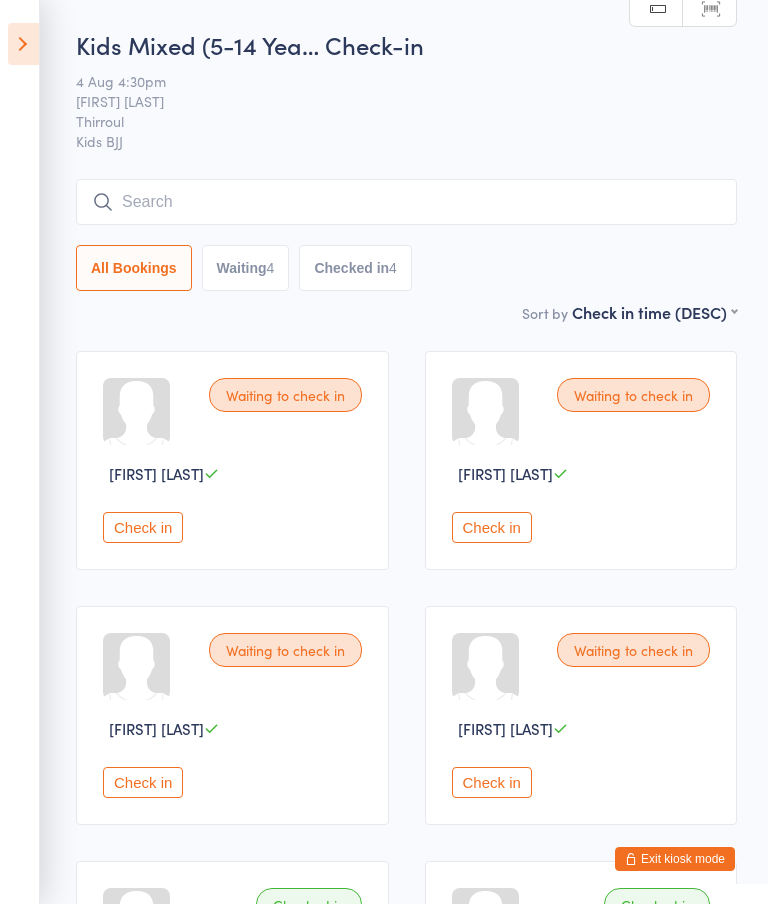 click at bounding box center [406, 202] 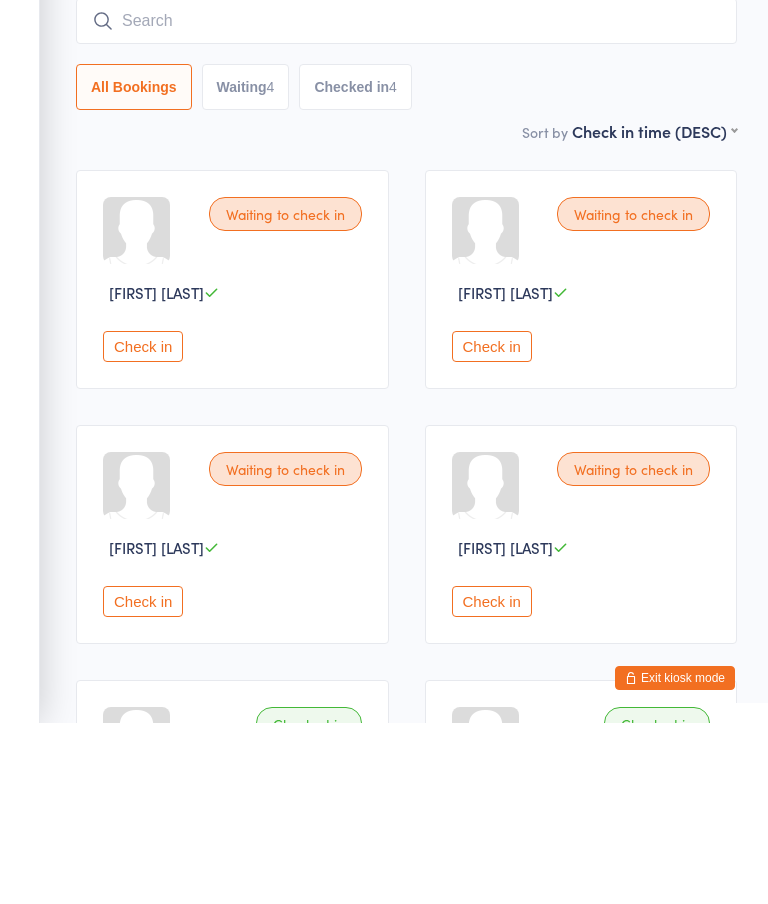 type on "A" 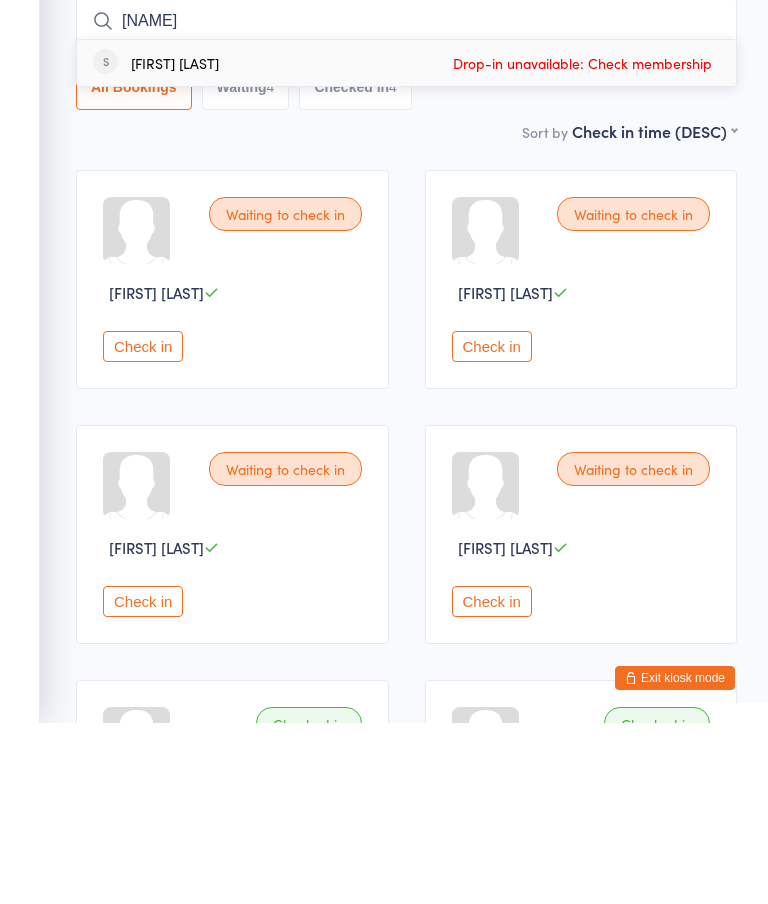 type on "[NAME]" 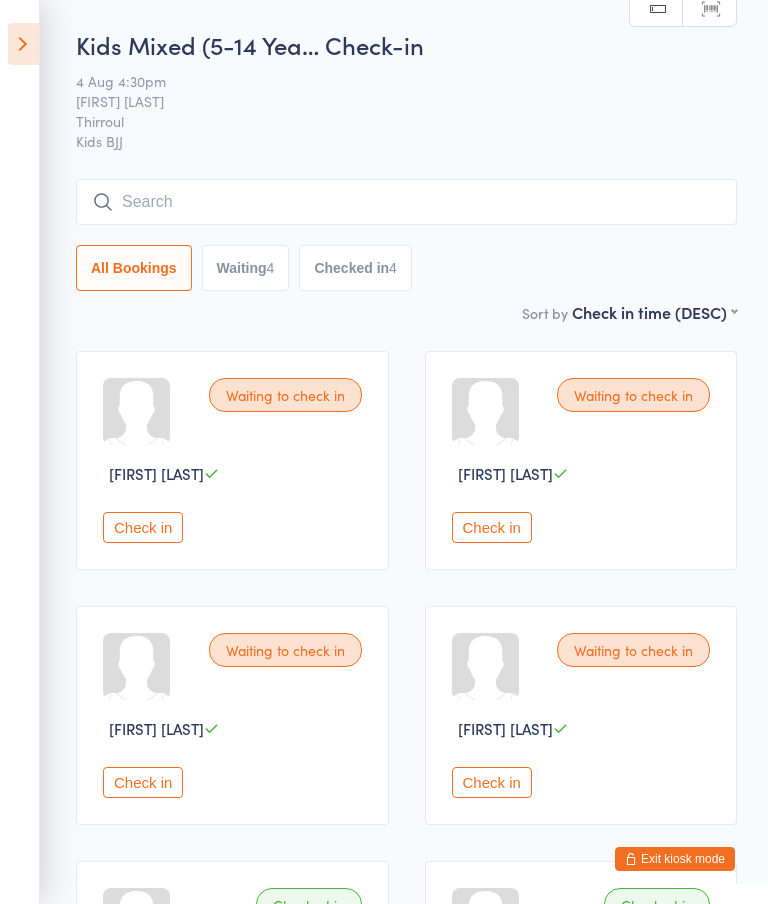 click on "Waiting  4" at bounding box center (246, 268) 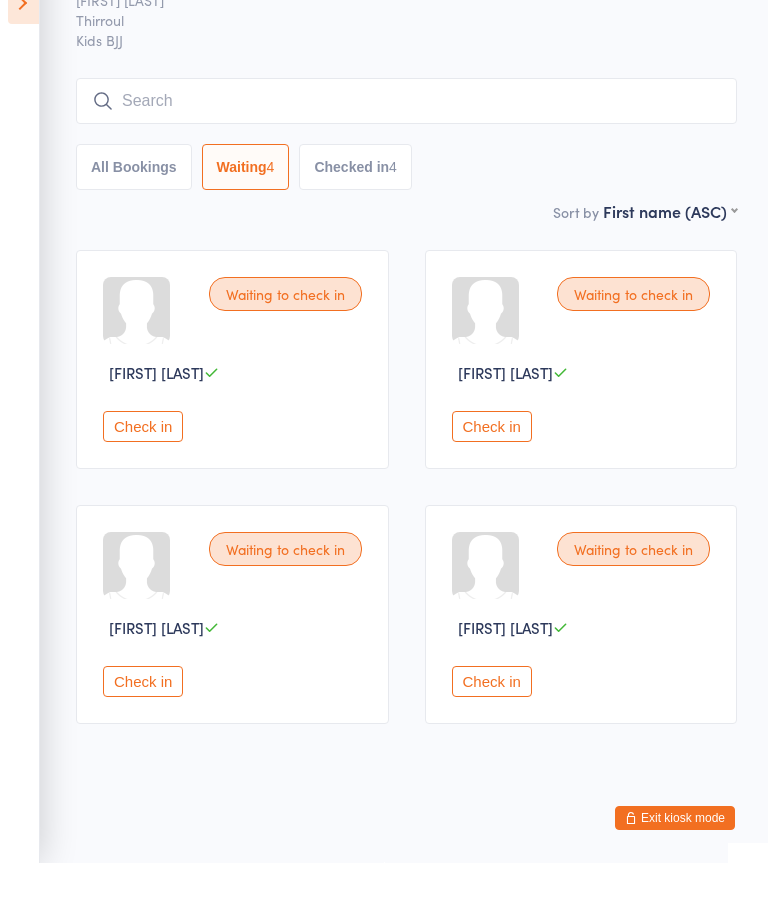 scroll, scrollTop: 0, scrollLeft: 0, axis: both 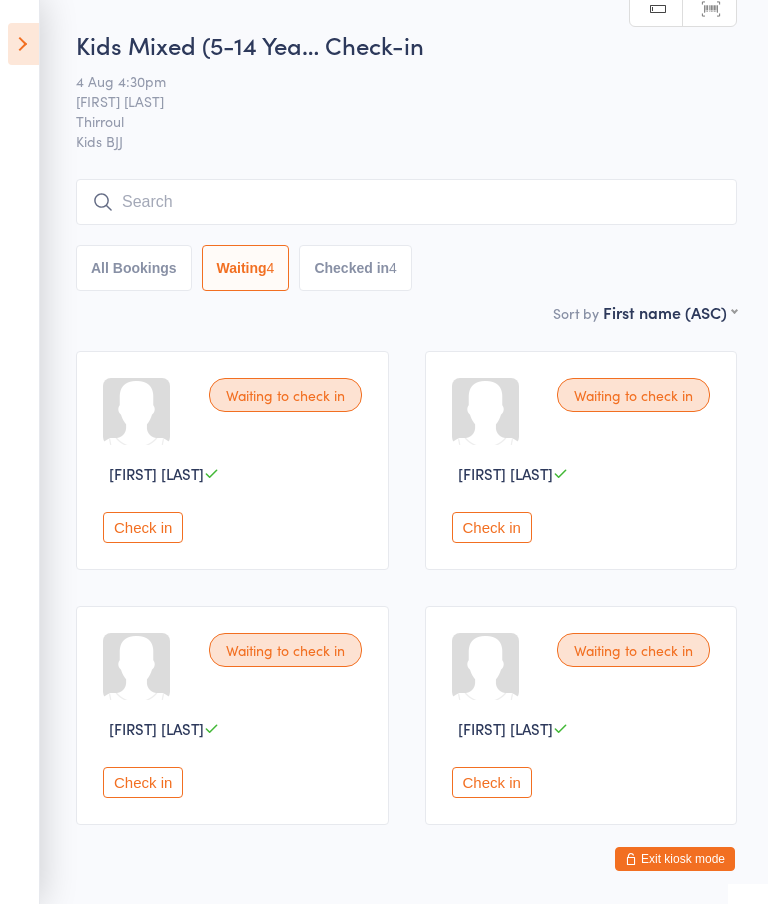 click on "All Bookings" at bounding box center [134, 268] 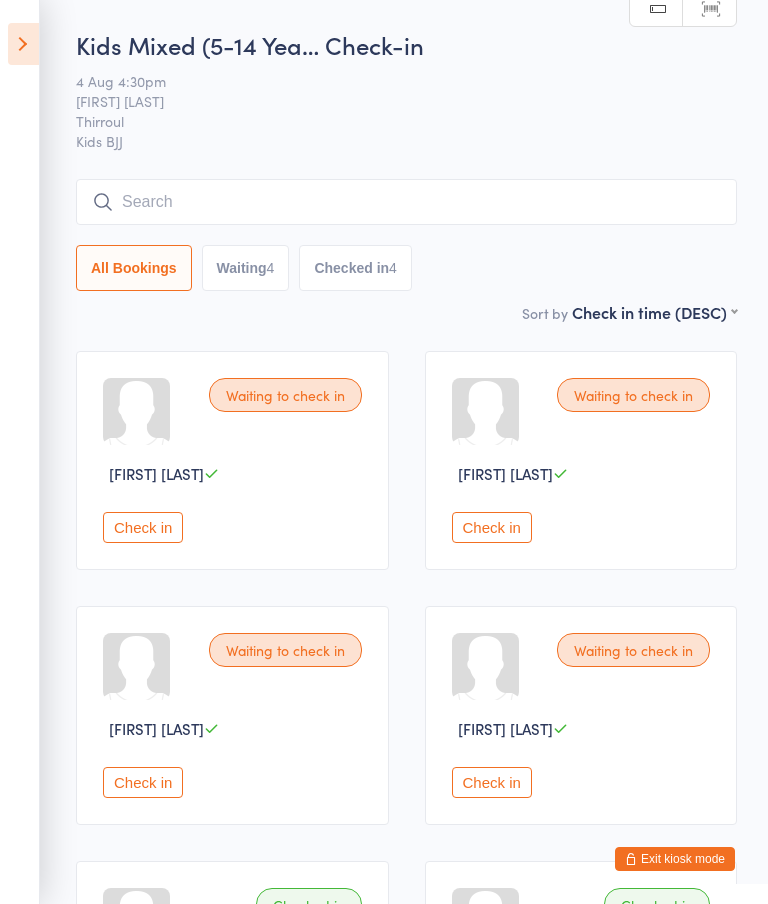 select on "5" 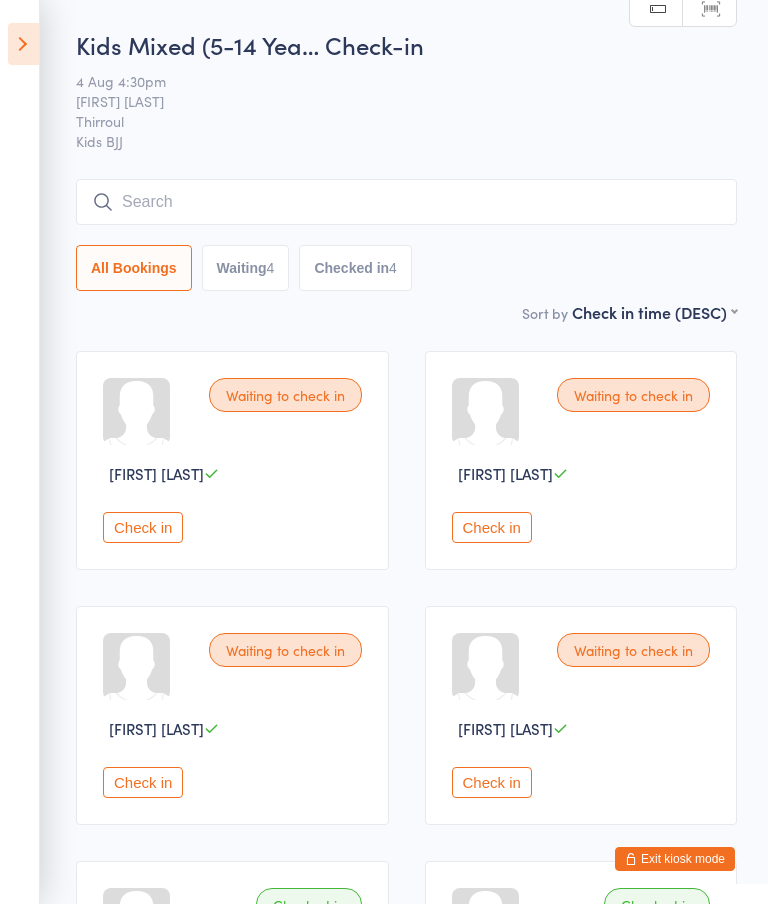 click at bounding box center (23, 44) 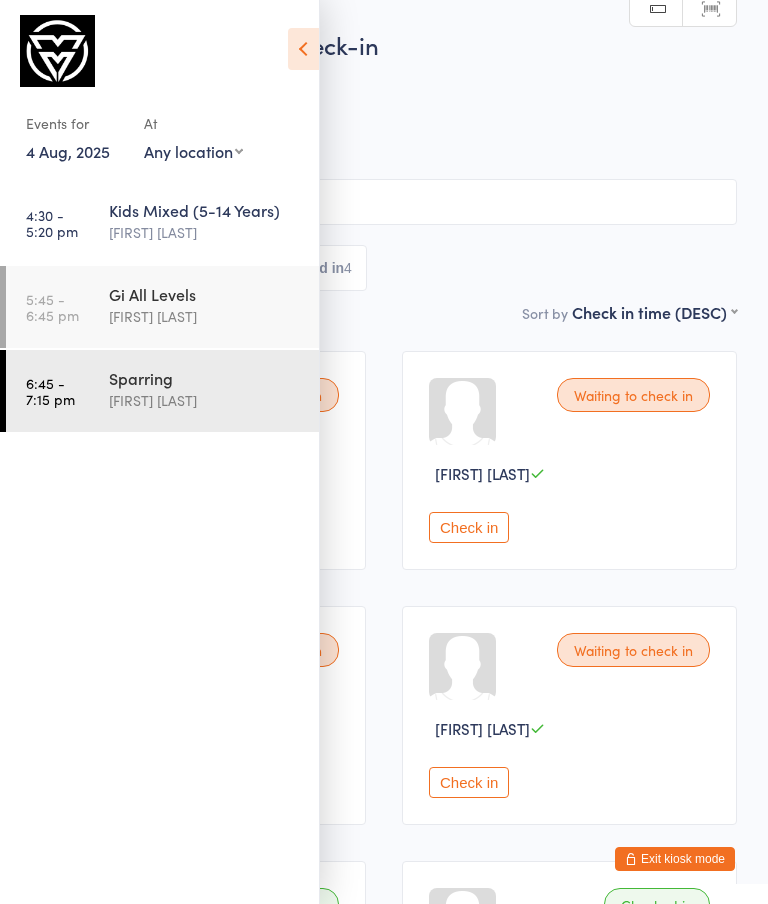 click on "Kids Mixed (5-14 Years)" at bounding box center (205, 210) 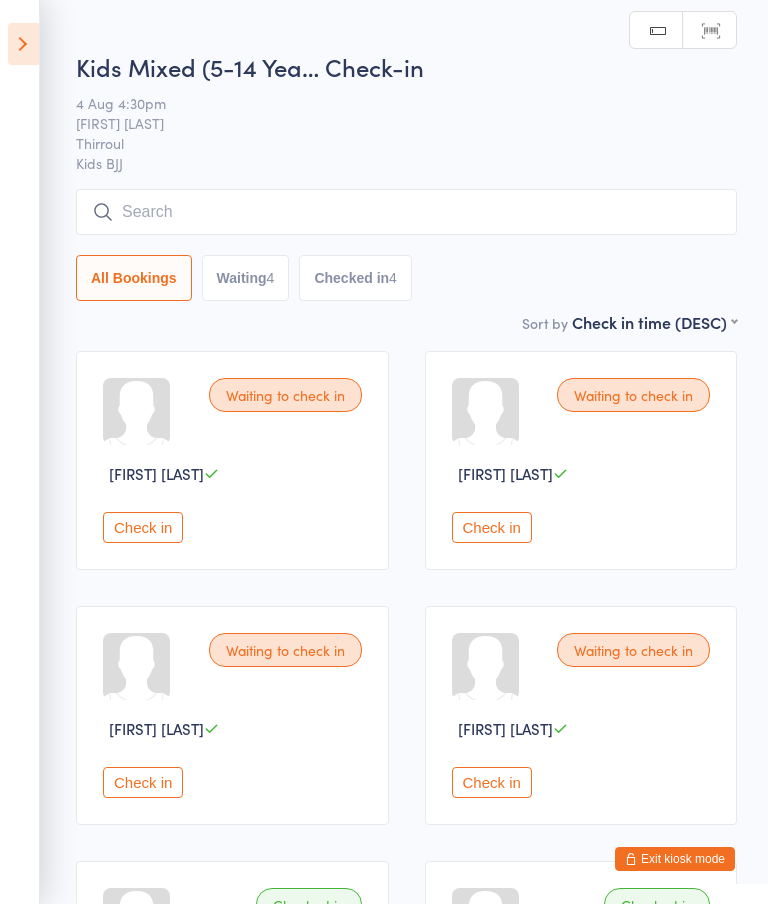 click at bounding box center [406, 212] 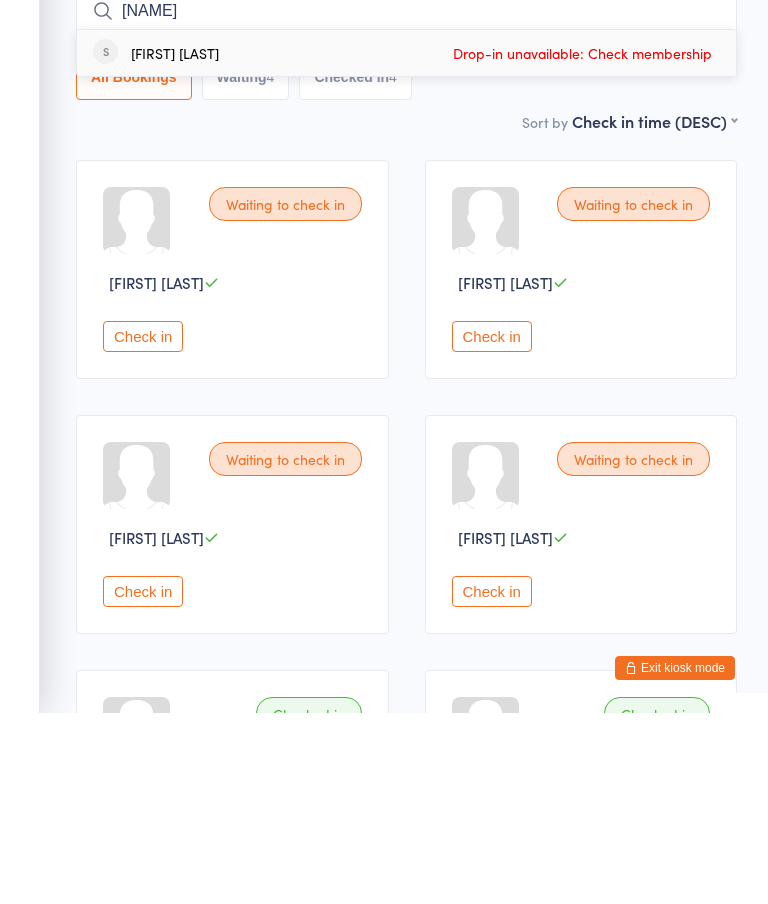 click on "Check in" at bounding box center (492, 527) 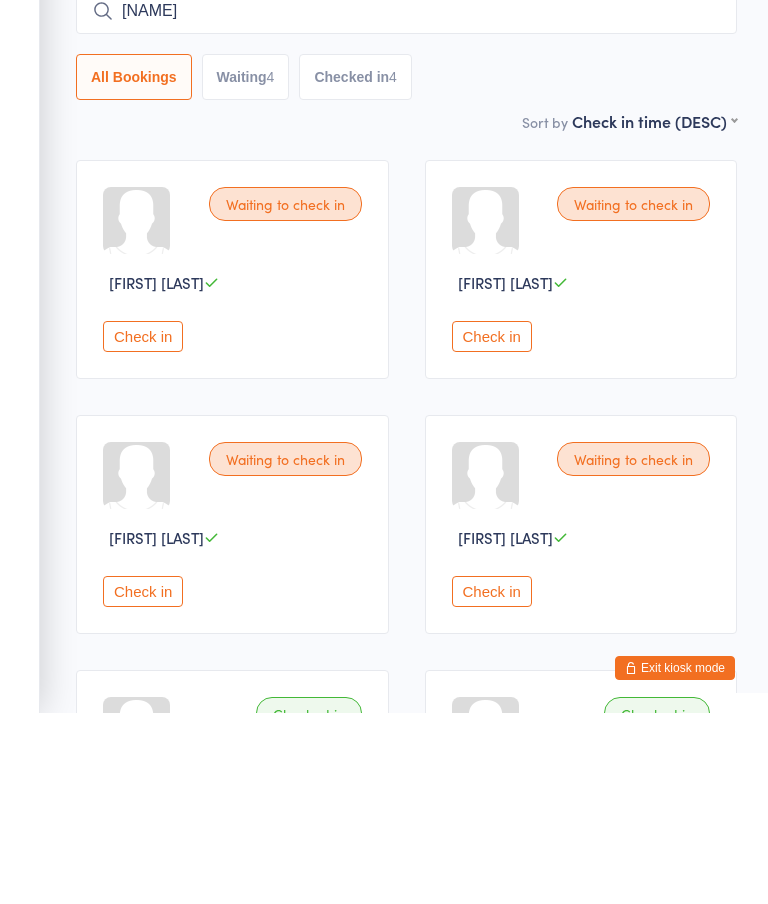scroll, scrollTop: 191, scrollLeft: 0, axis: vertical 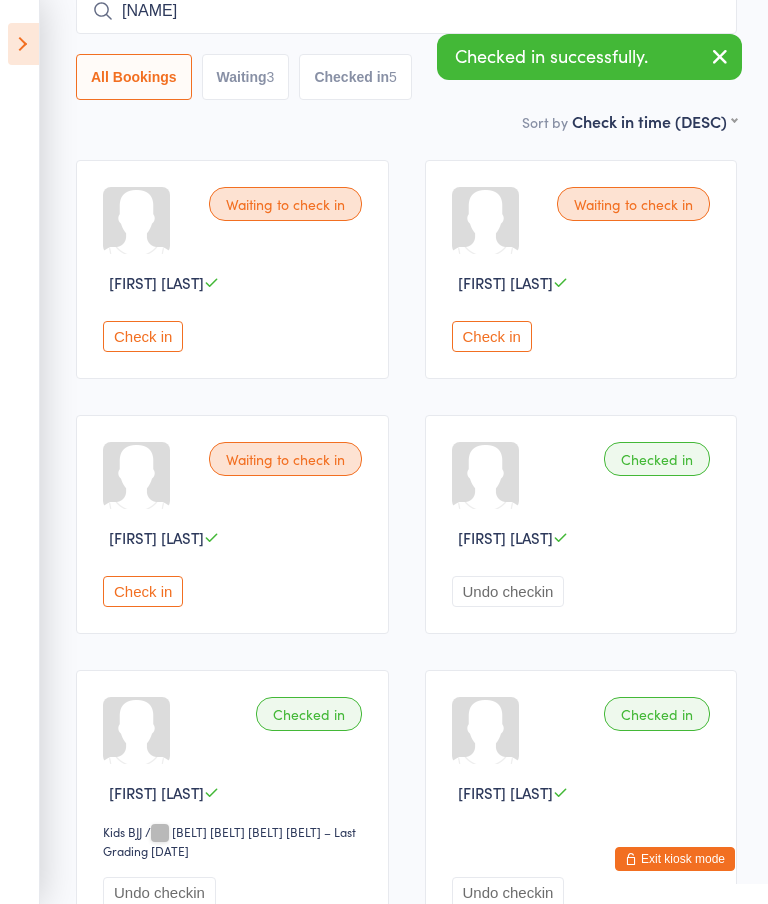 click on "Check in" at bounding box center [492, 336] 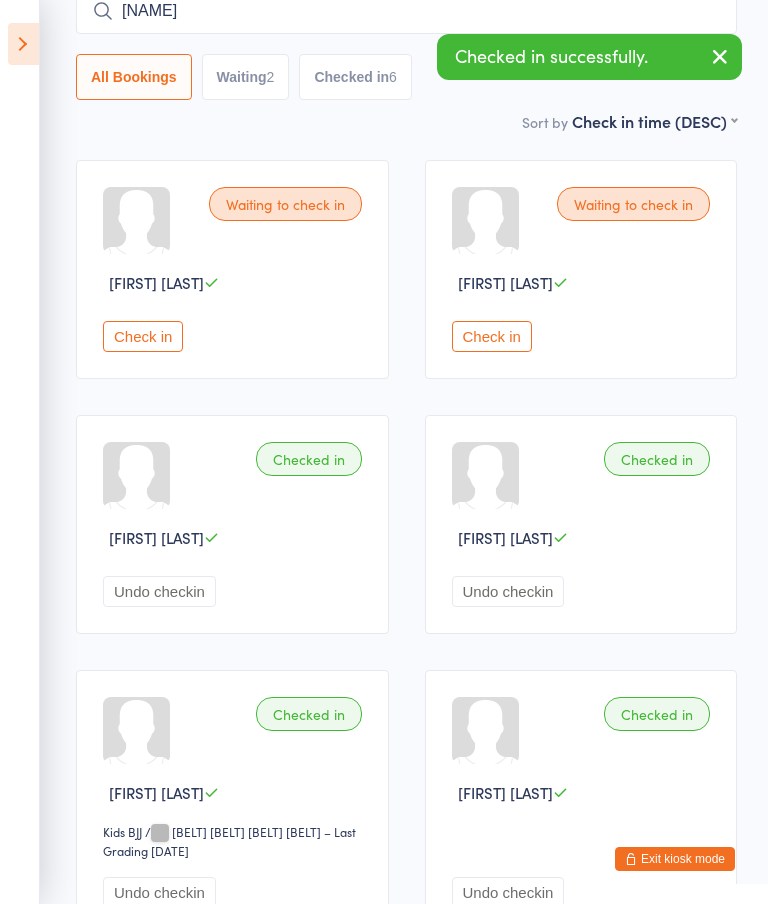 click on "Check in" at bounding box center (492, 336) 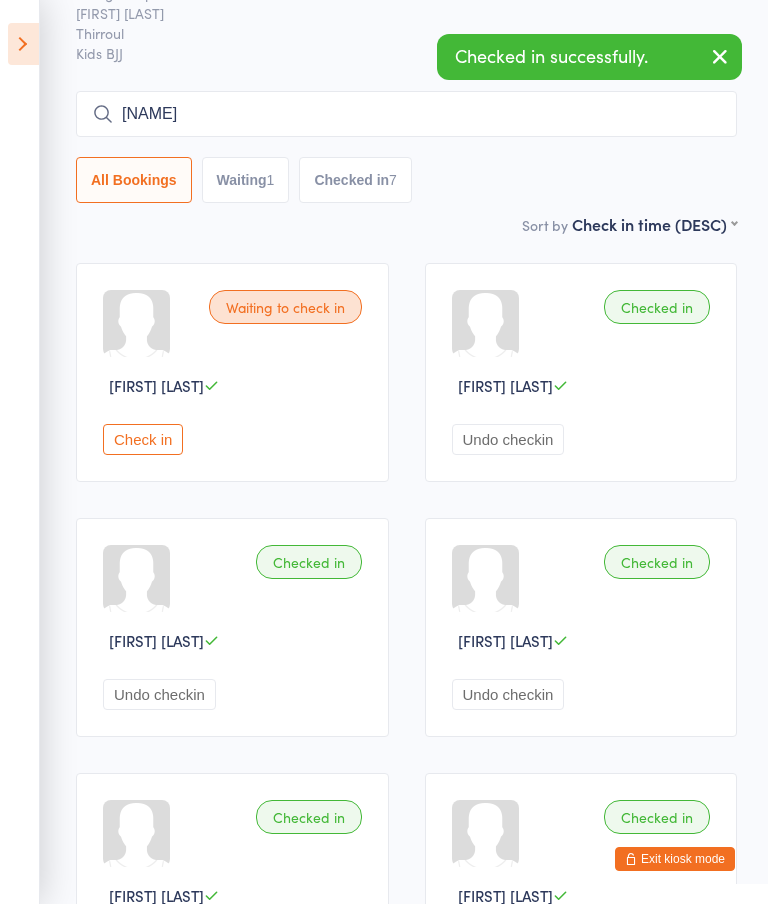 scroll, scrollTop: 0, scrollLeft: 0, axis: both 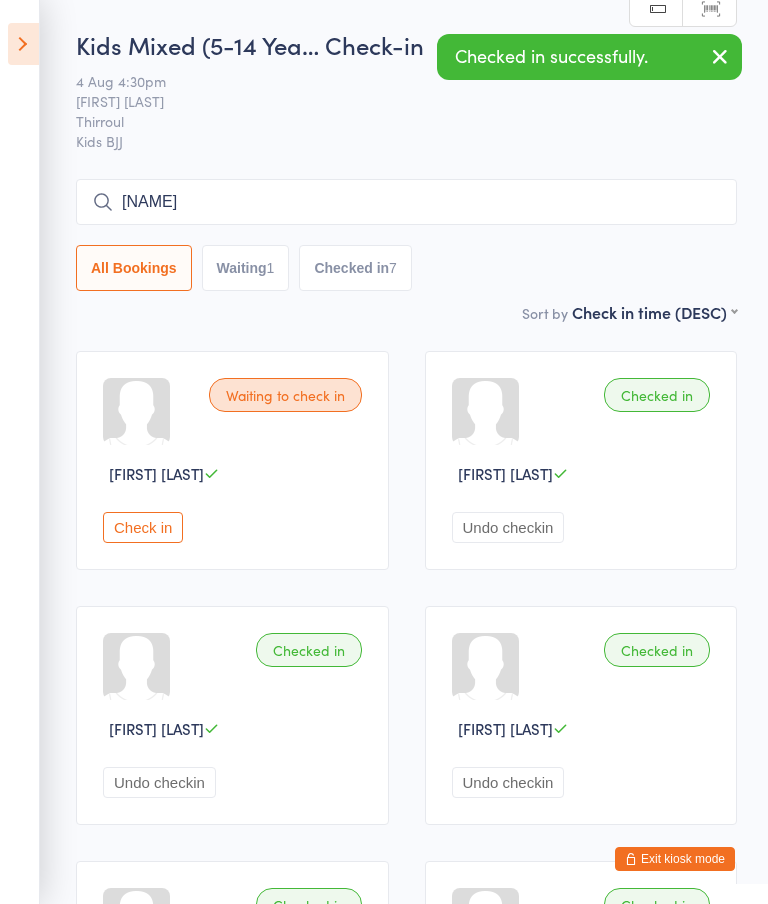 click on "[NAME]" at bounding box center (406, 202) 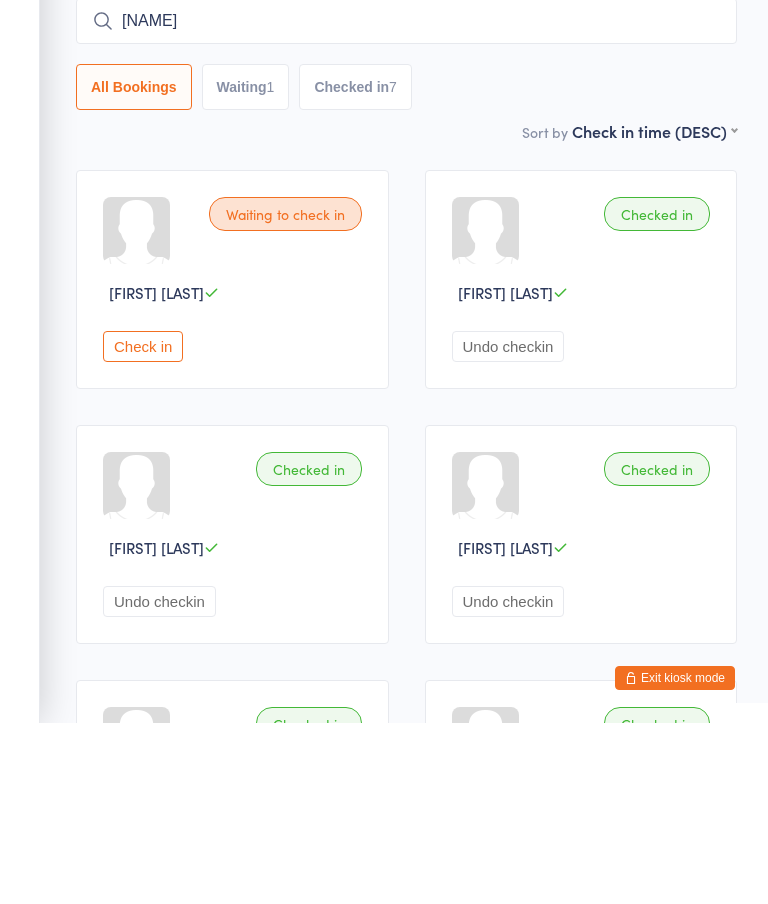 click on "[NAME]" at bounding box center (406, 202) 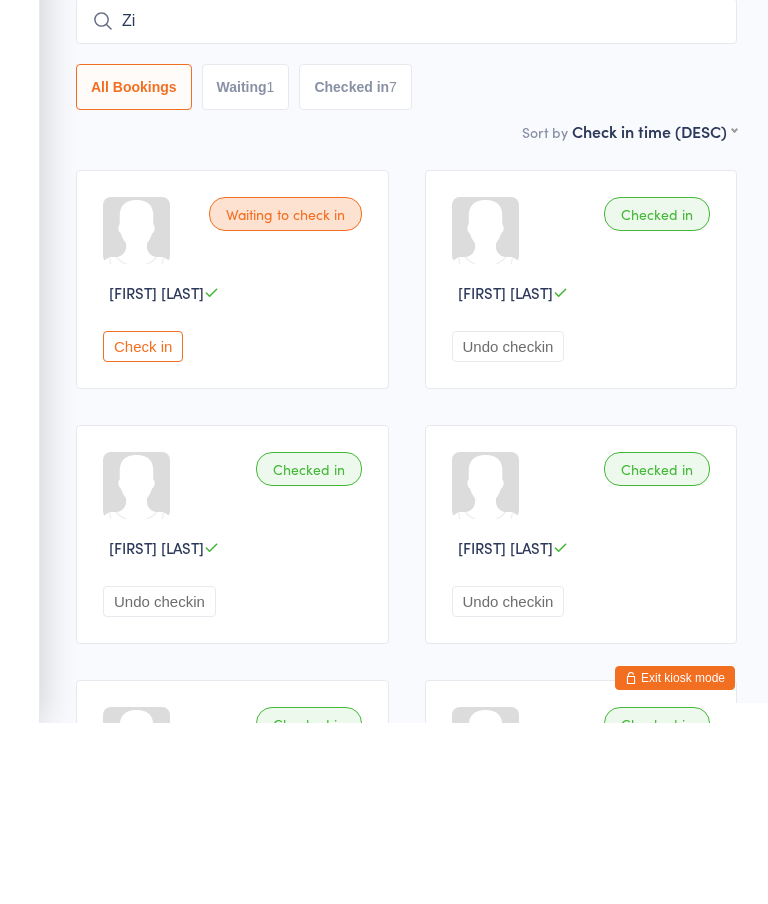type on "Z" 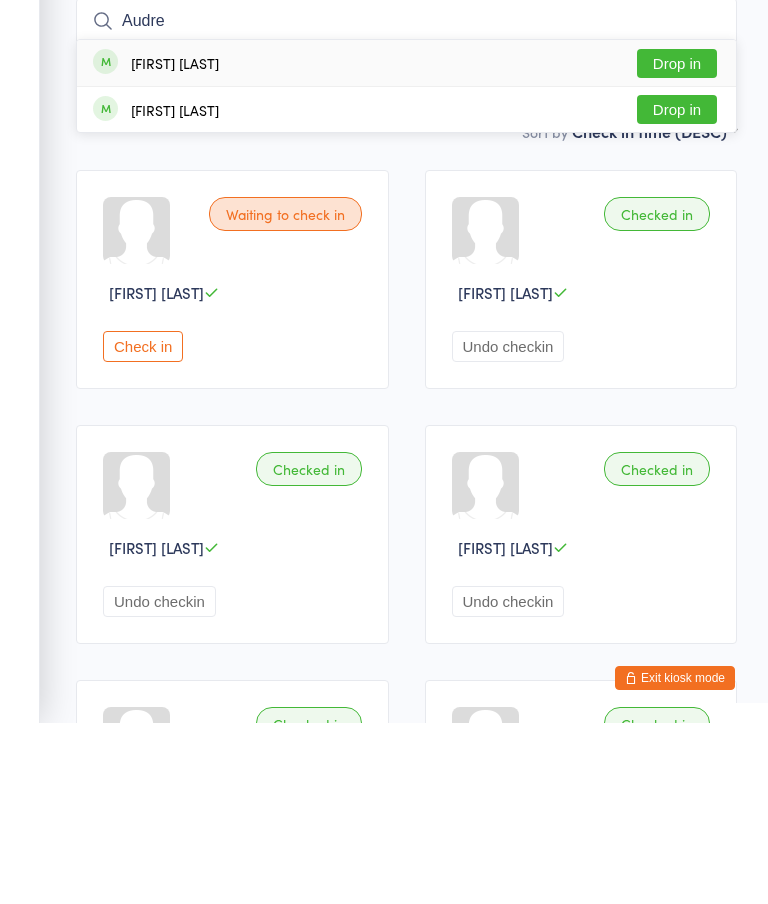 type on "Audre" 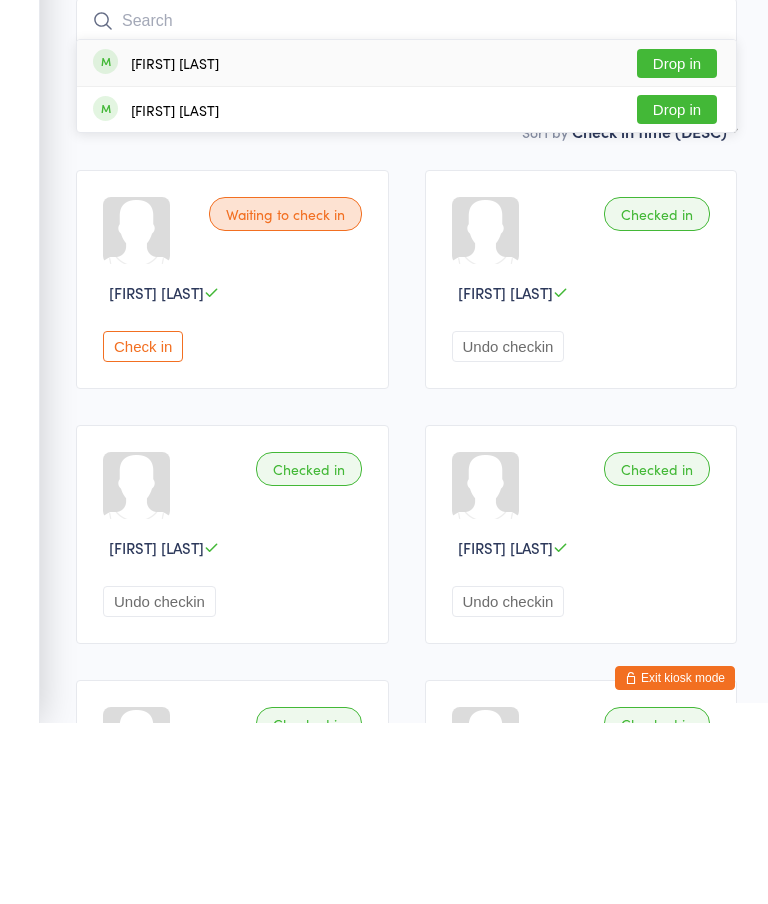 scroll, scrollTop: 181, scrollLeft: 0, axis: vertical 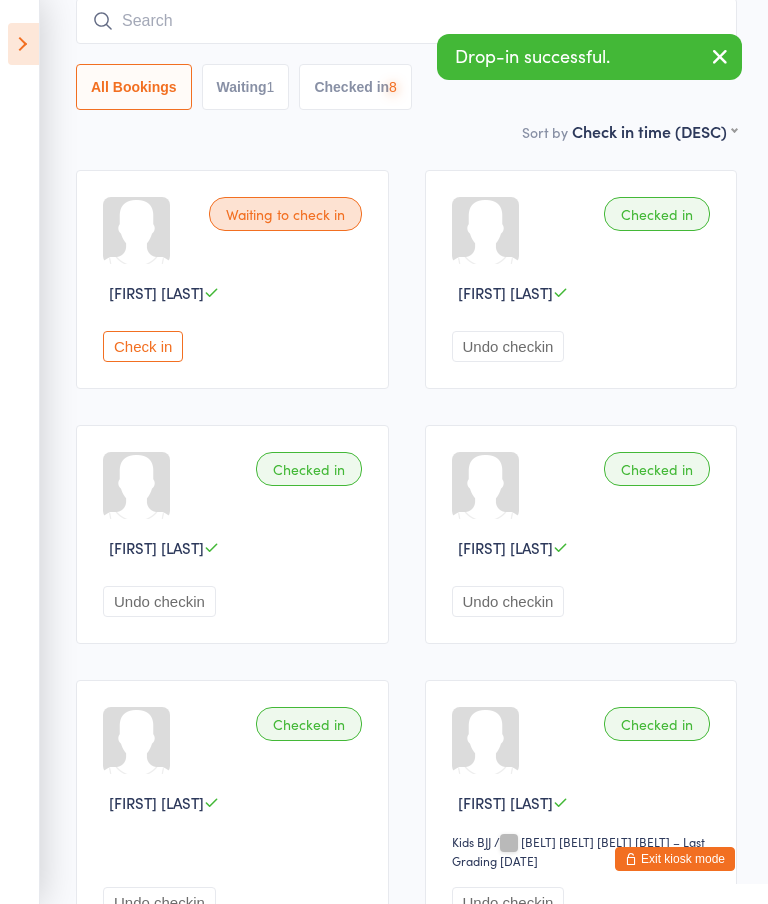 click at bounding box center (406, 21) 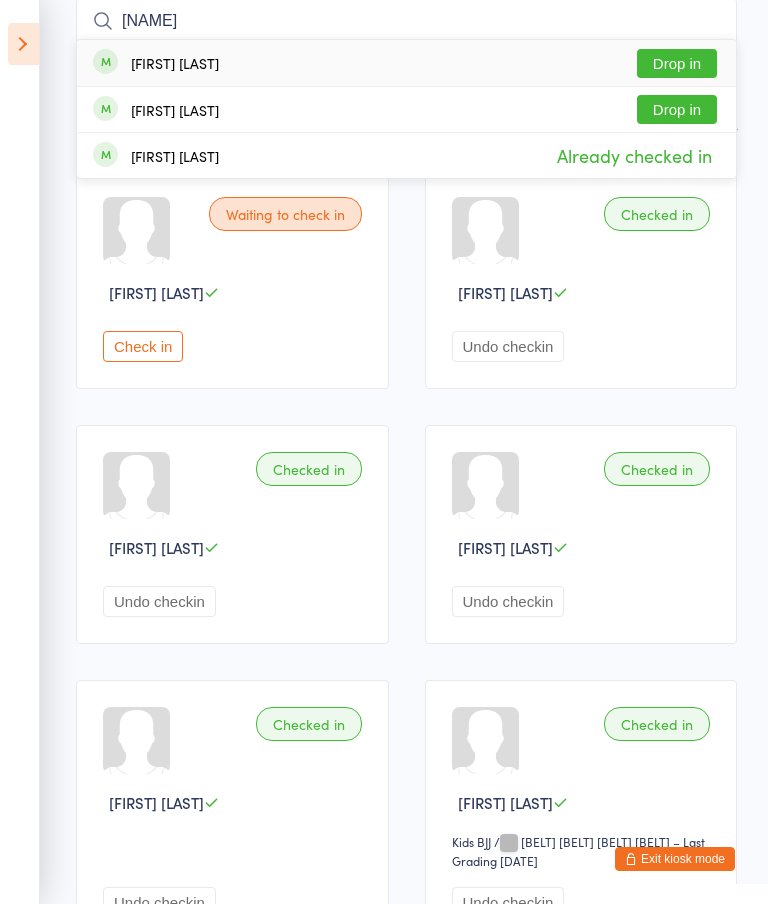 type on "[NAME]" 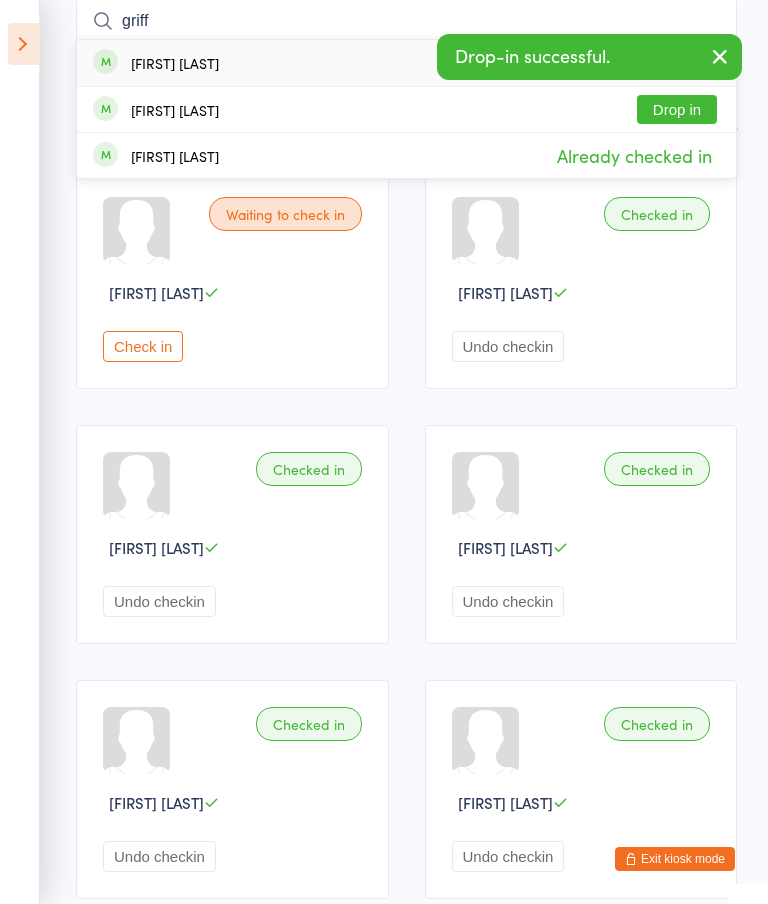 type on "griff" 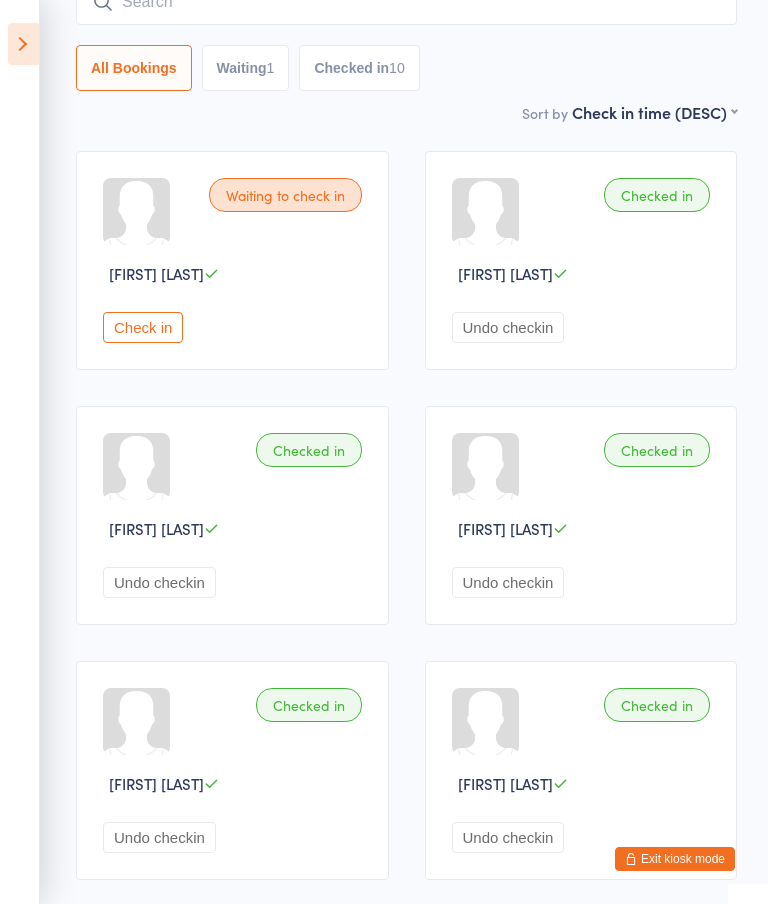 scroll, scrollTop: 0, scrollLeft: 0, axis: both 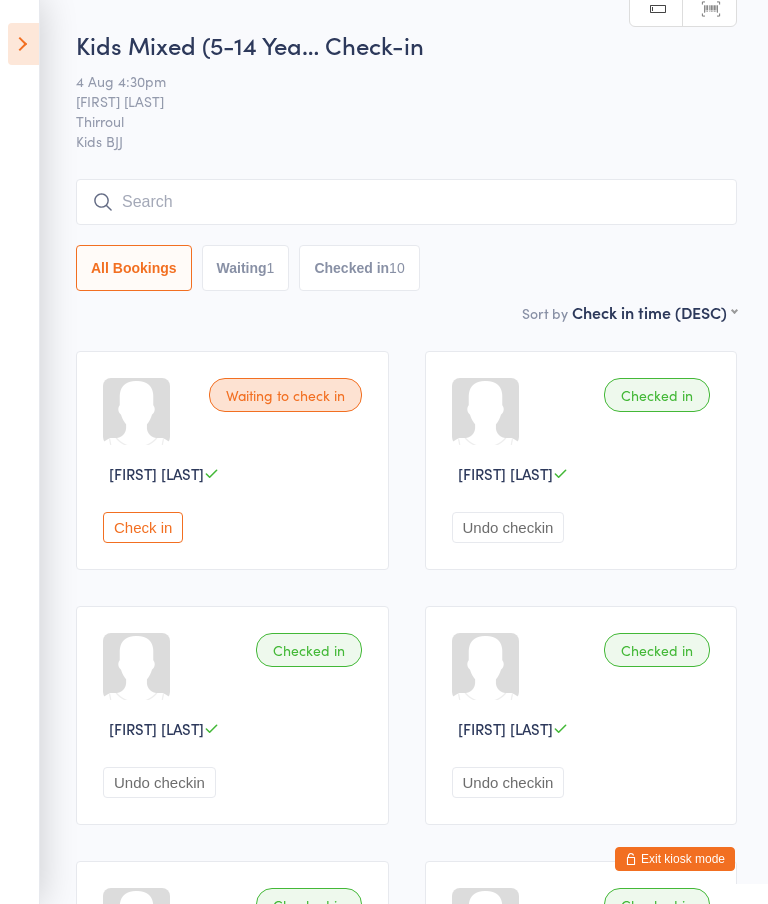 click at bounding box center (406, 202) 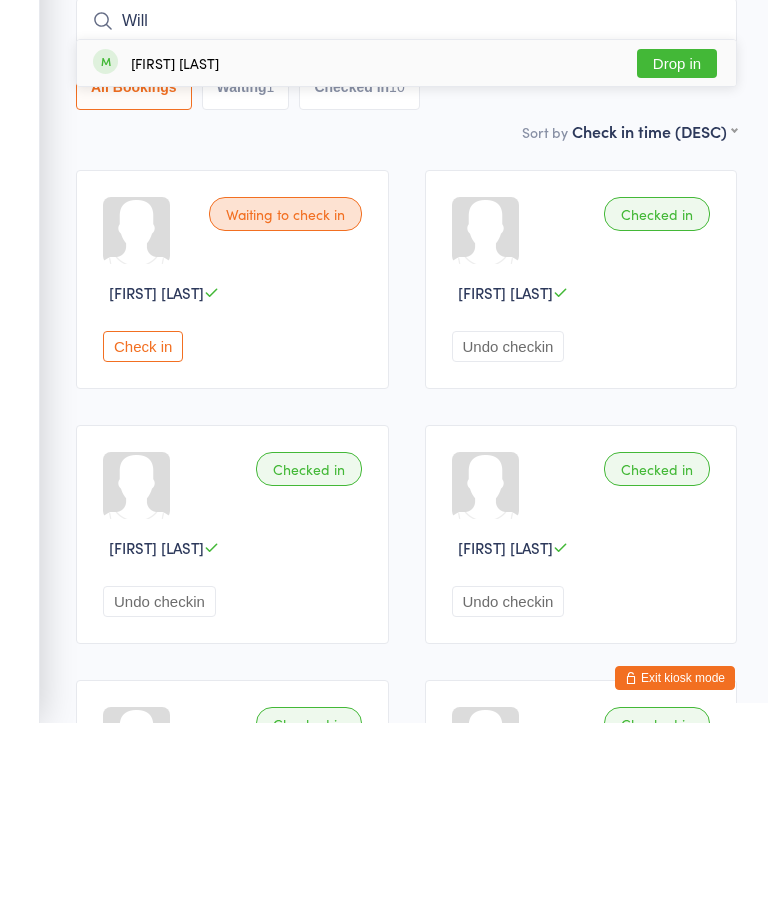 type on "Will" 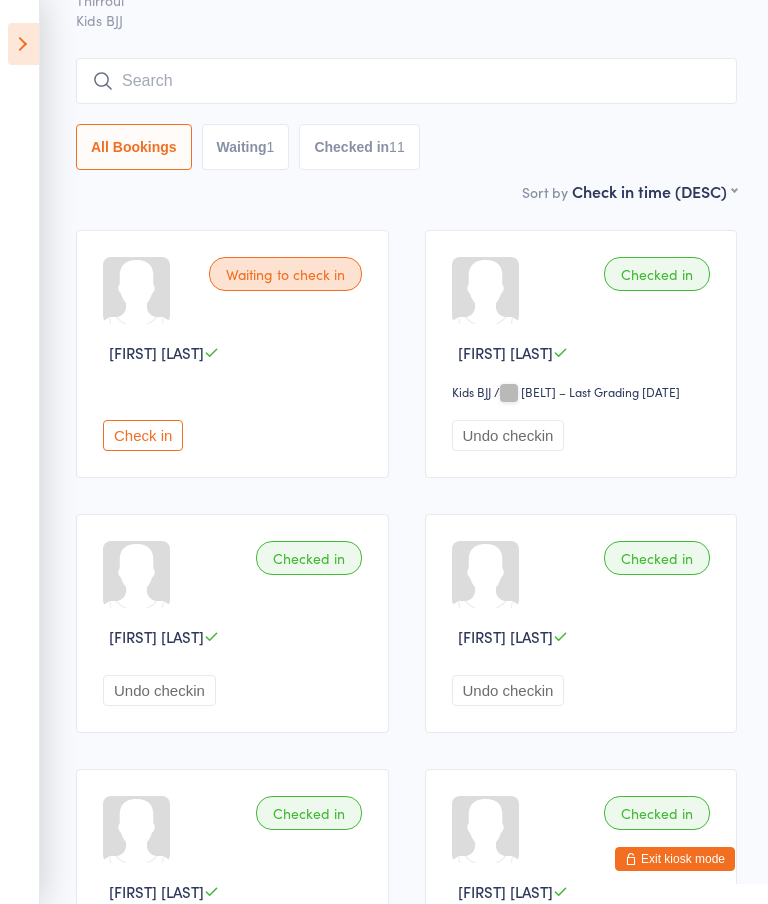 scroll, scrollTop: 132, scrollLeft: 0, axis: vertical 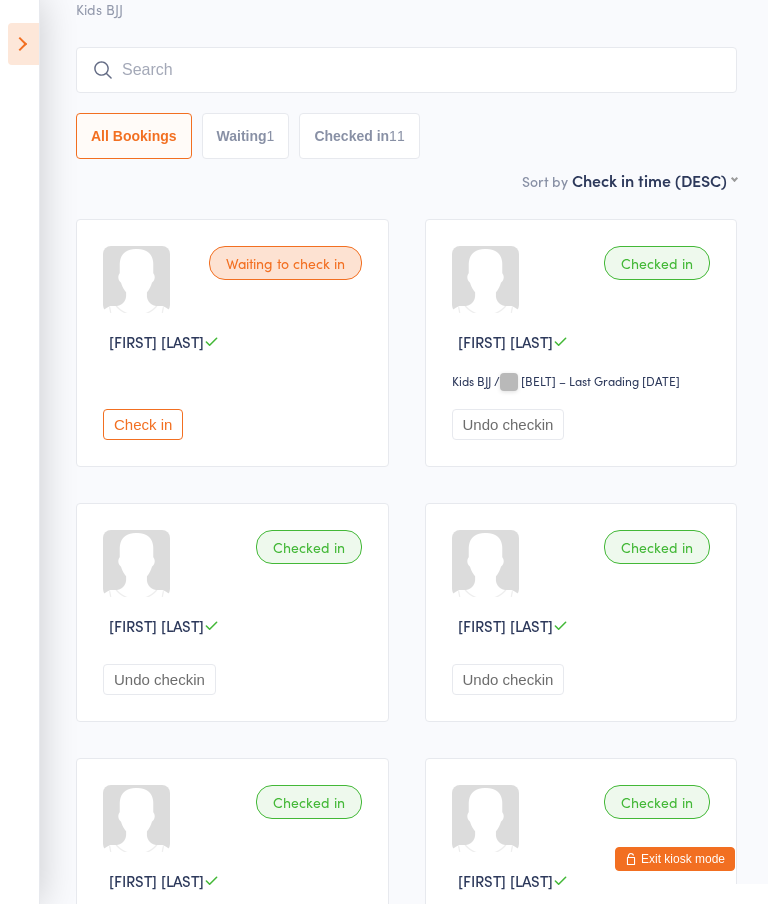 click at bounding box center [406, 70] 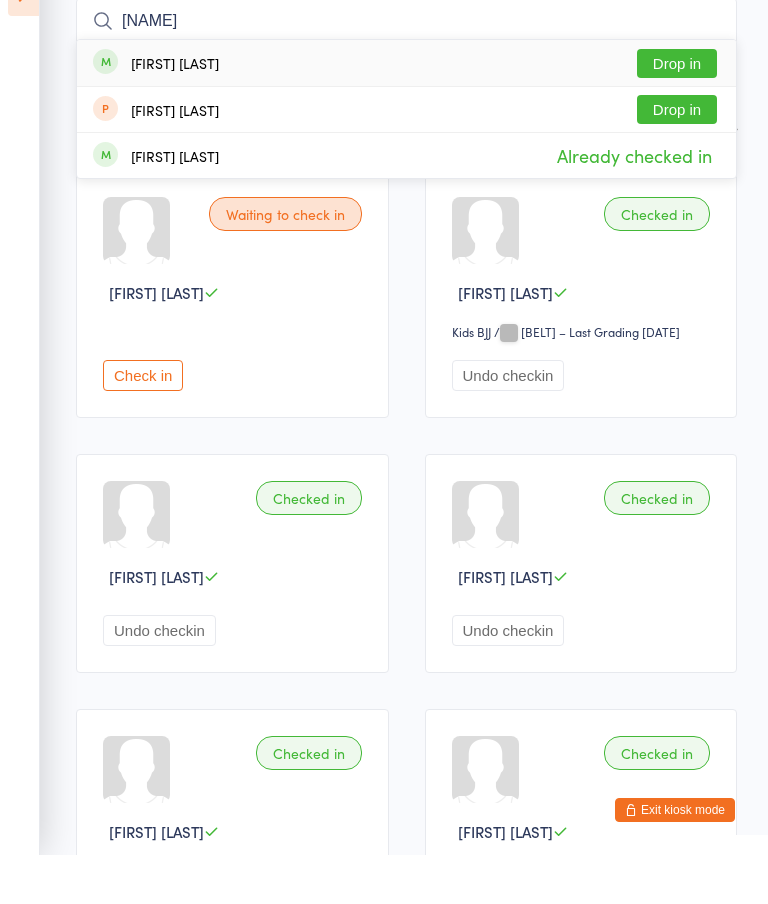 type on "[NAME]" 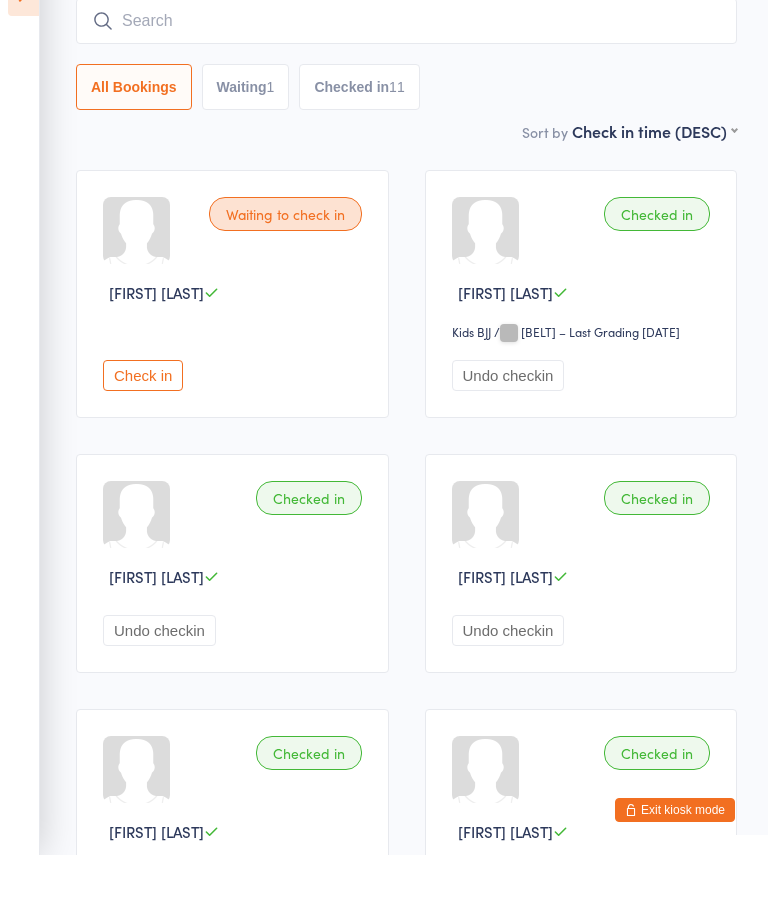 scroll, scrollTop: 181, scrollLeft: 0, axis: vertical 